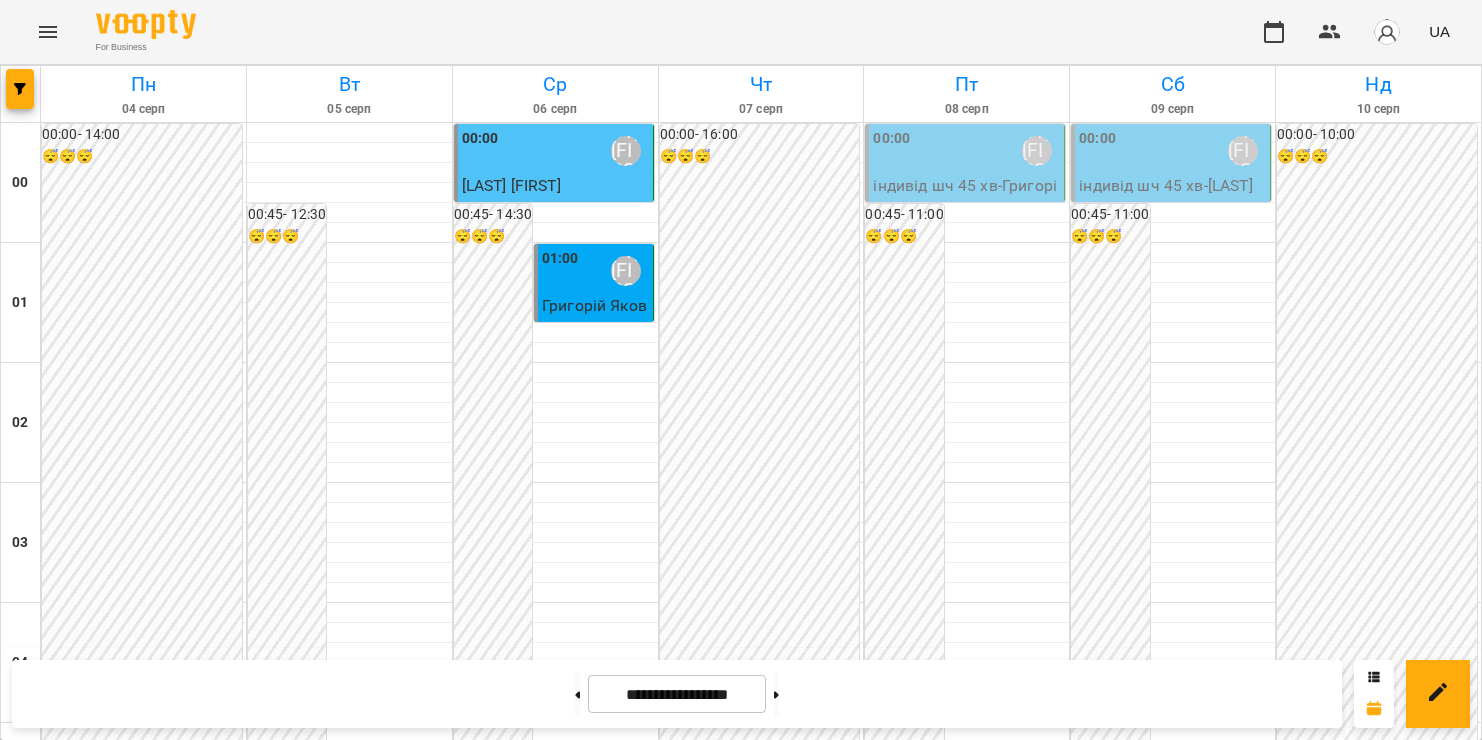 scroll, scrollTop: 0, scrollLeft: 0, axis: both 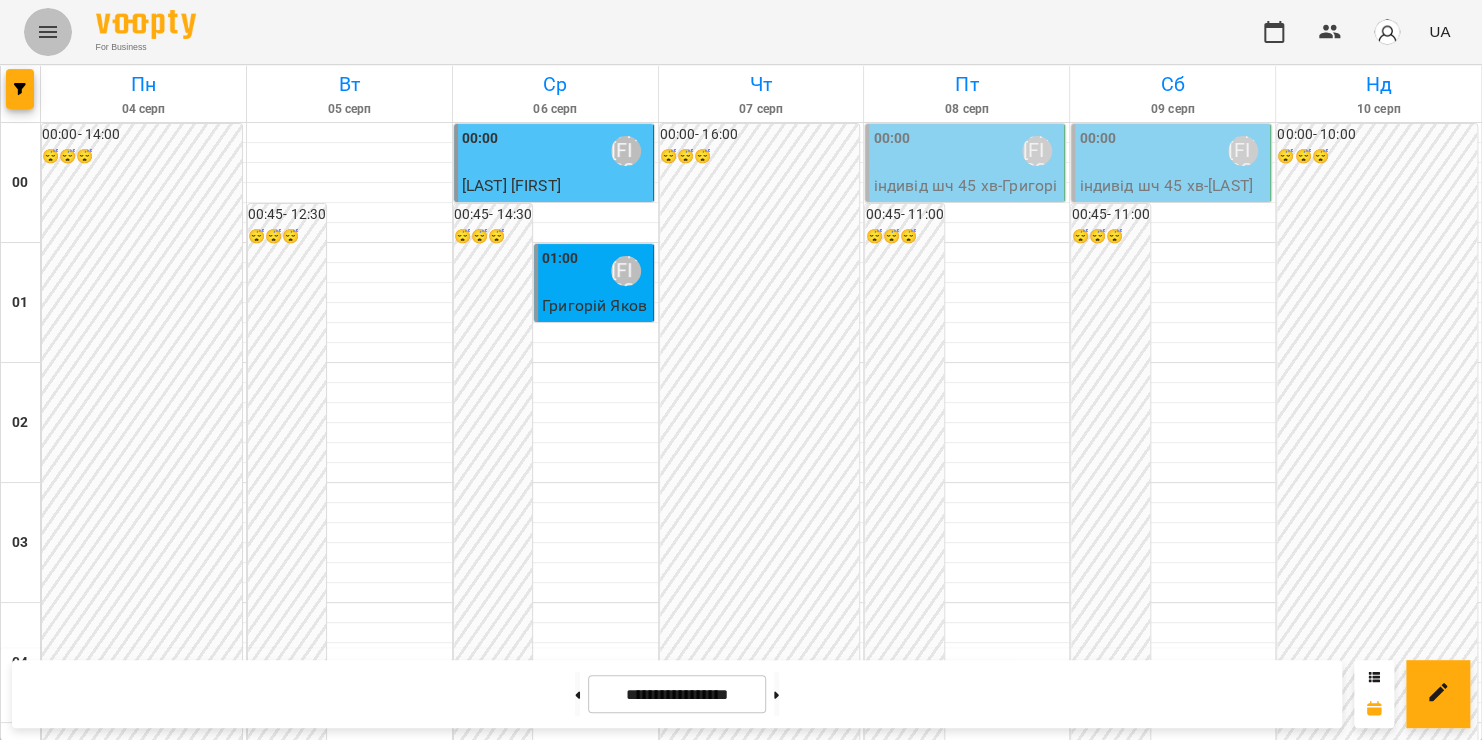 click 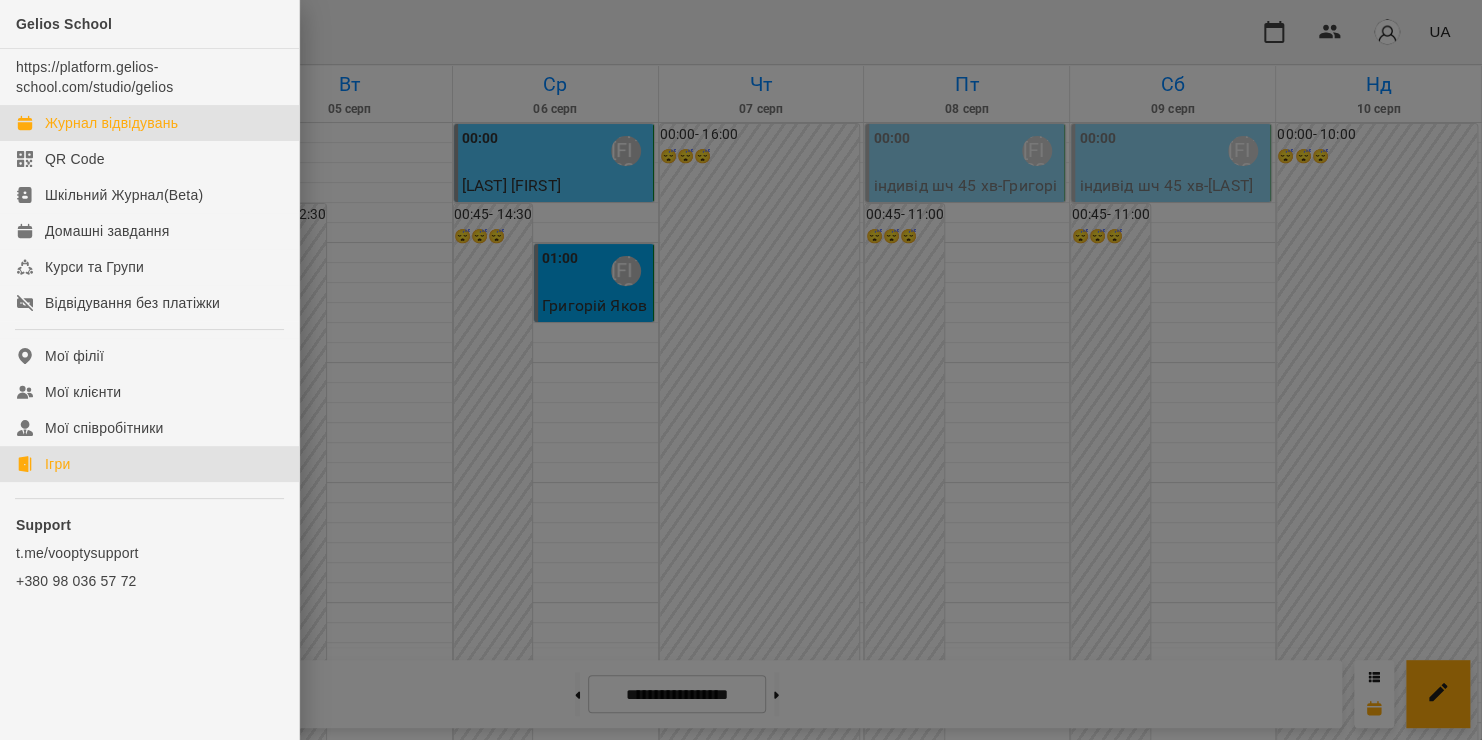 click on "Ігри" 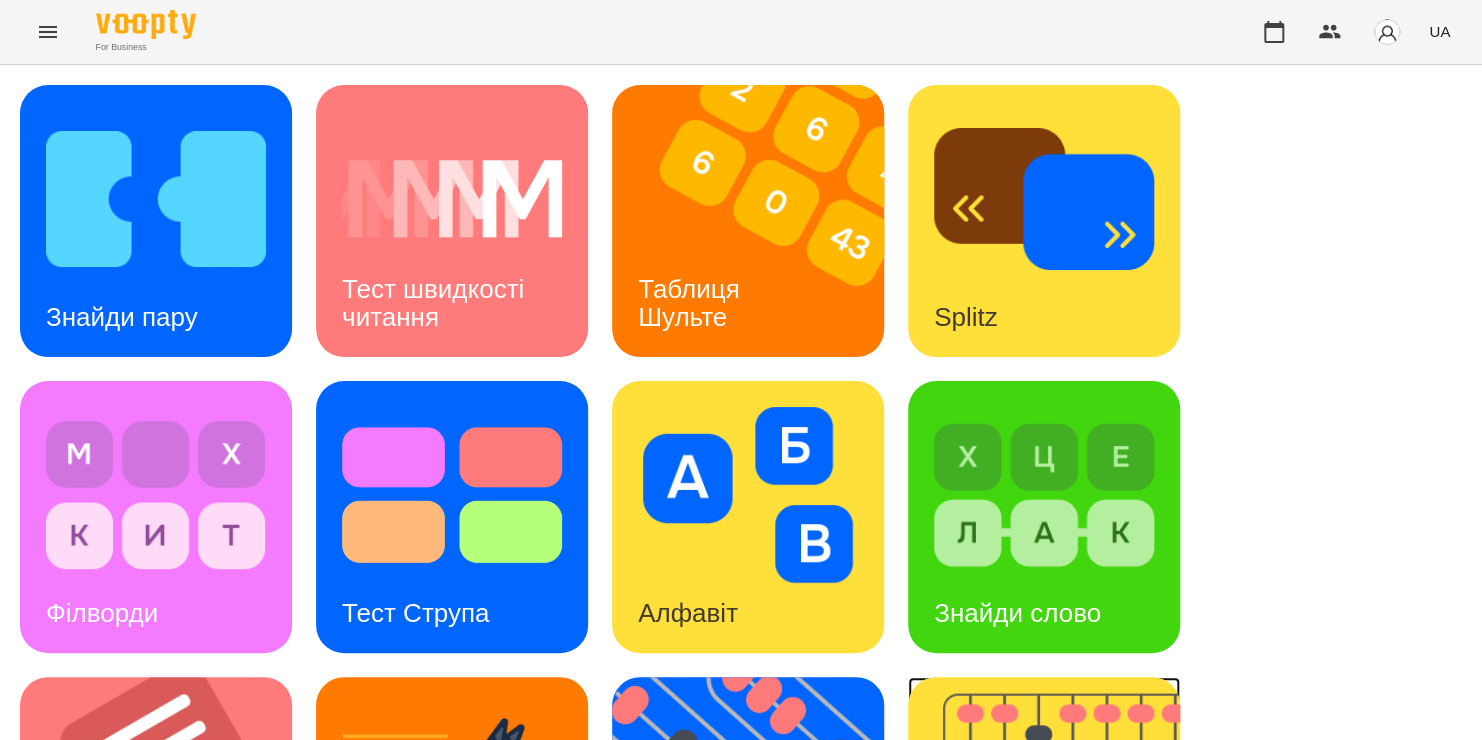 click at bounding box center (1056, 813) 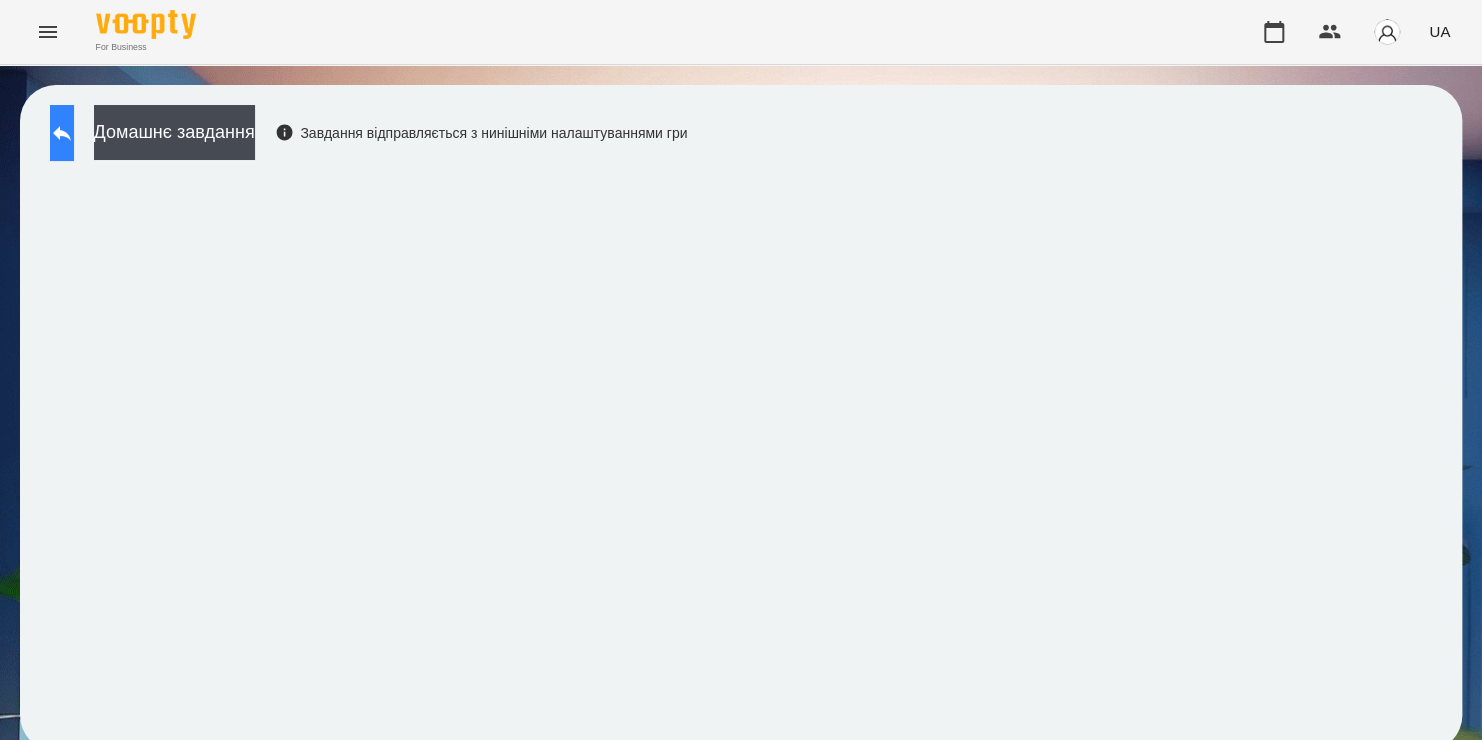 click at bounding box center [62, 133] 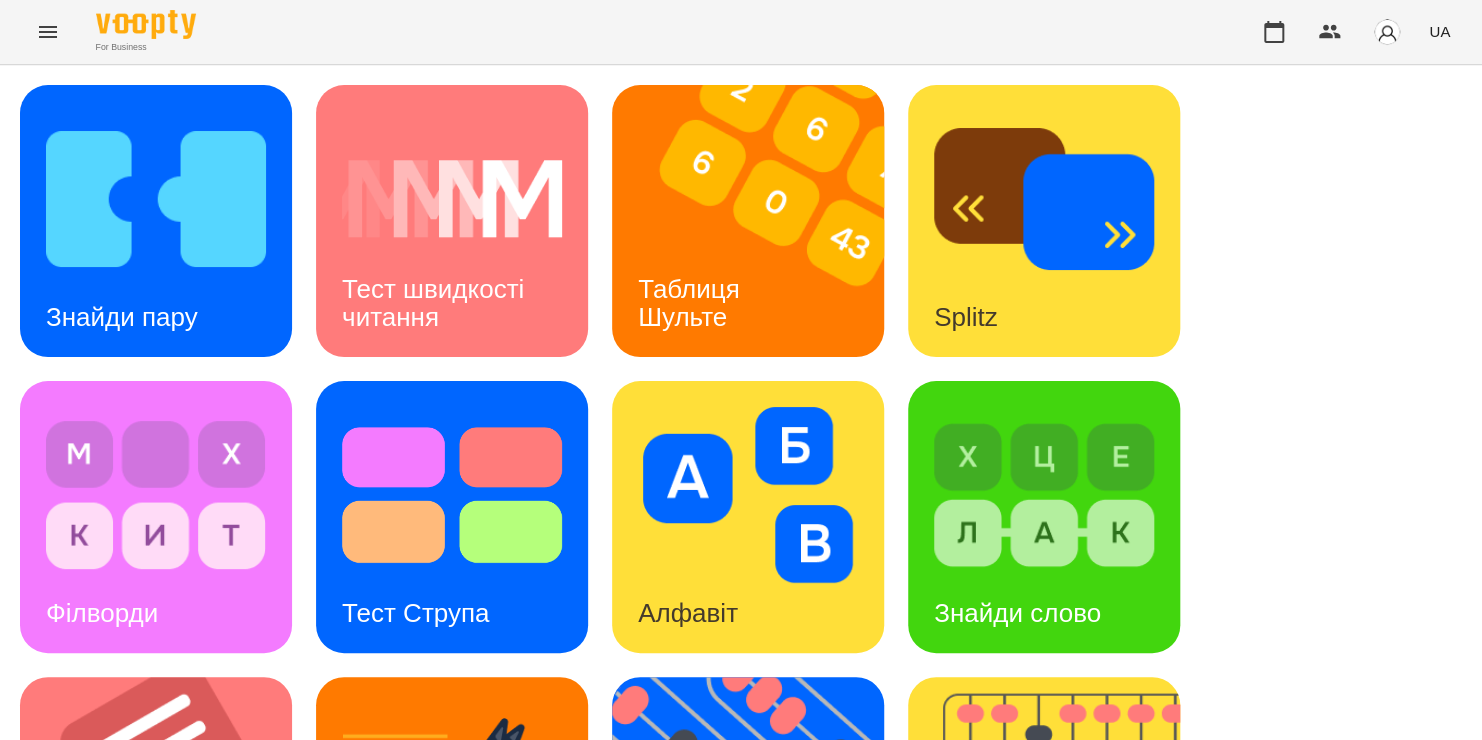 scroll, scrollTop: 456, scrollLeft: 0, axis: vertical 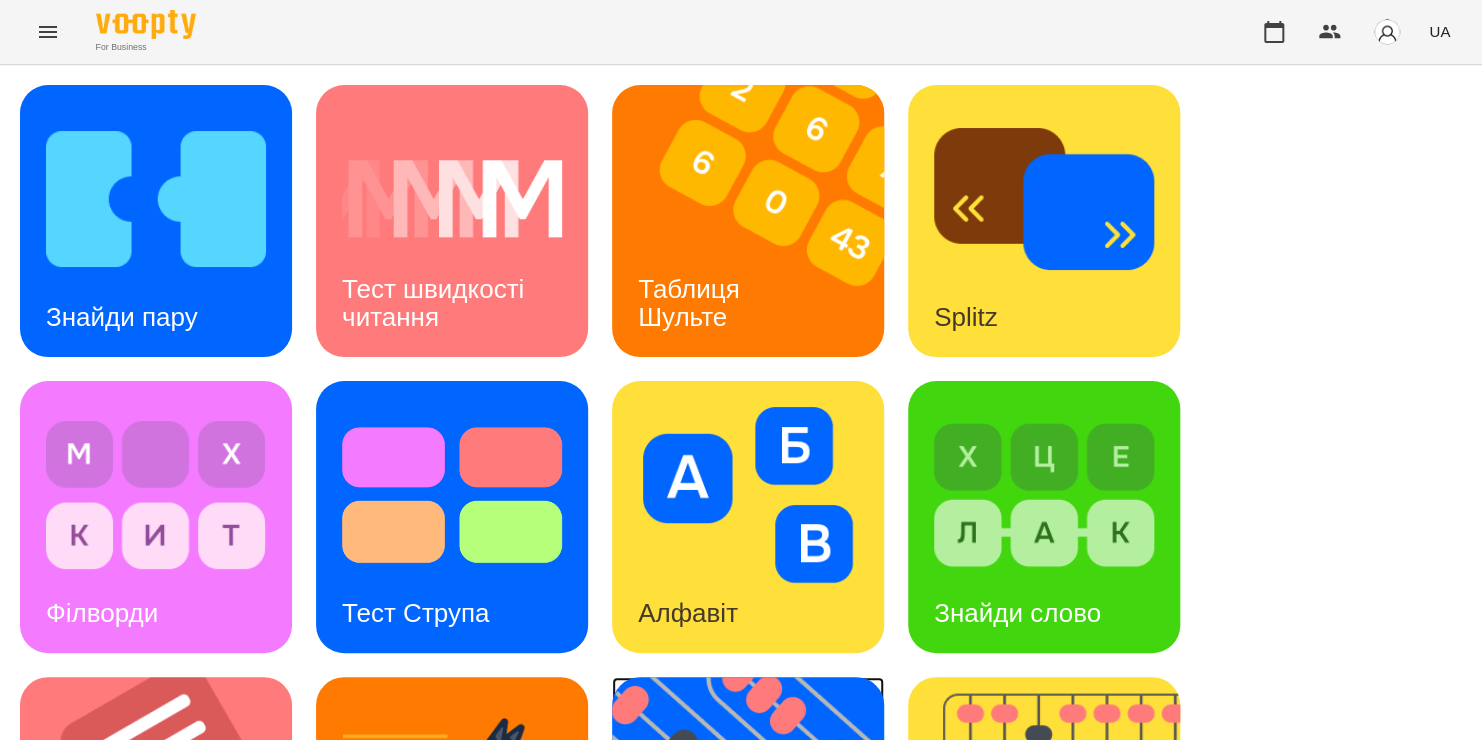 click at bounding box center (760, 813) 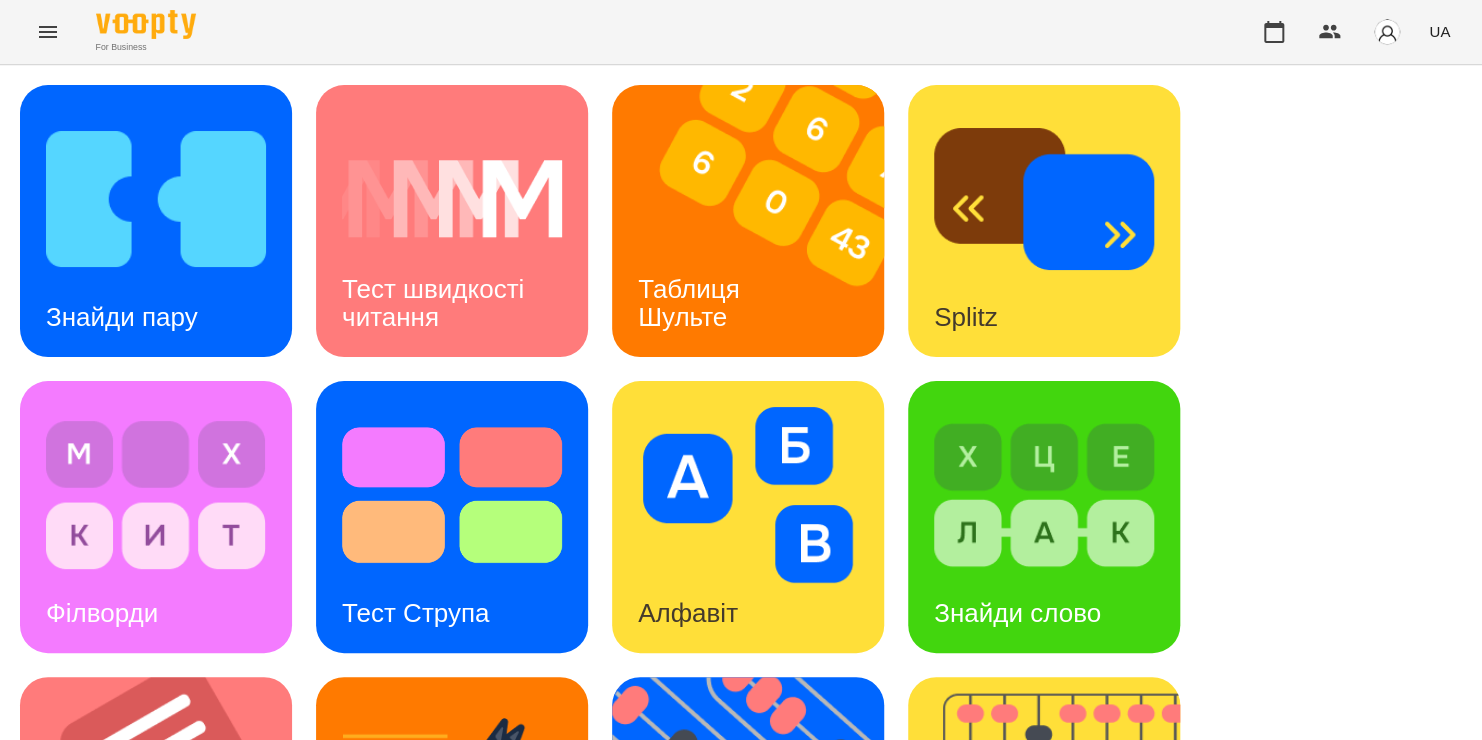 scroll, scrollTop: 0, scrollLeft: 0, axis: both 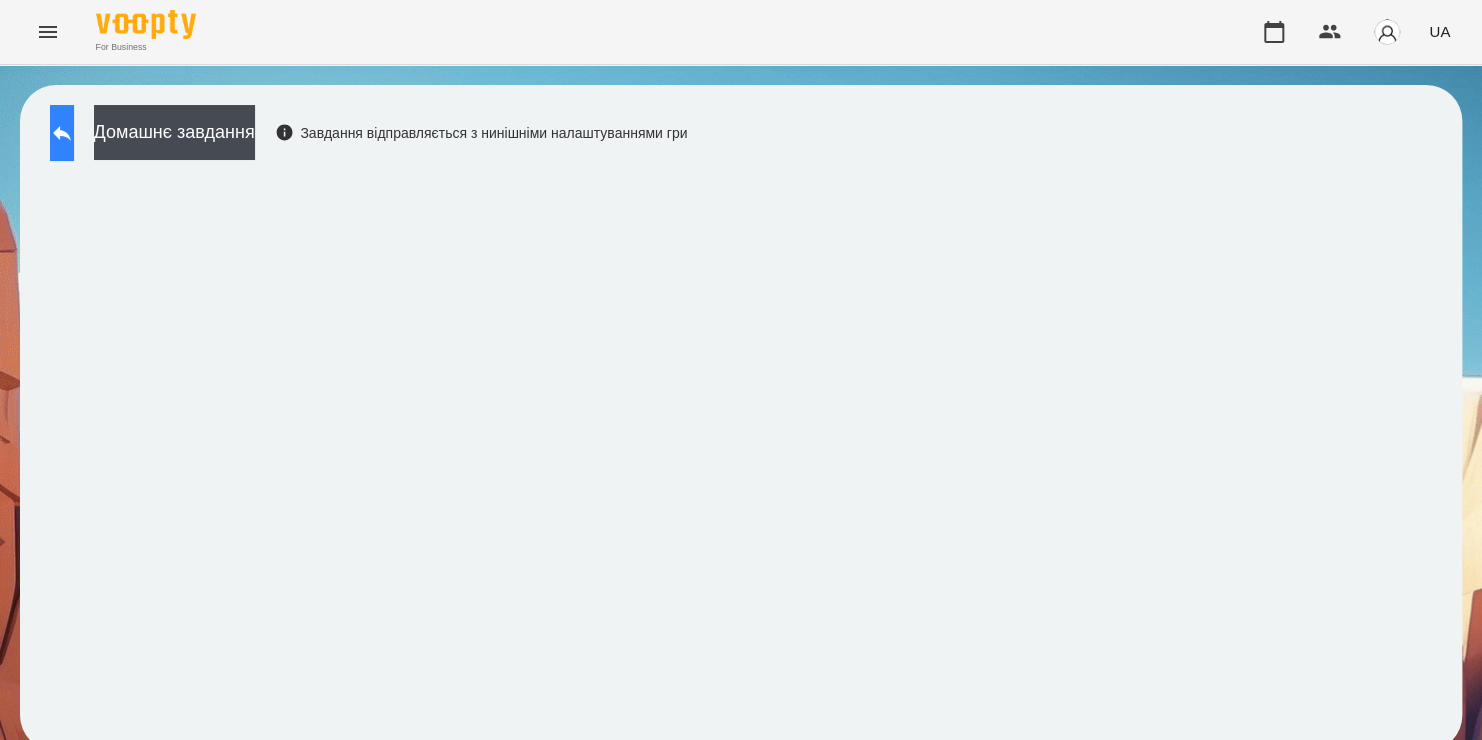 click at bounding box center (62, 133) 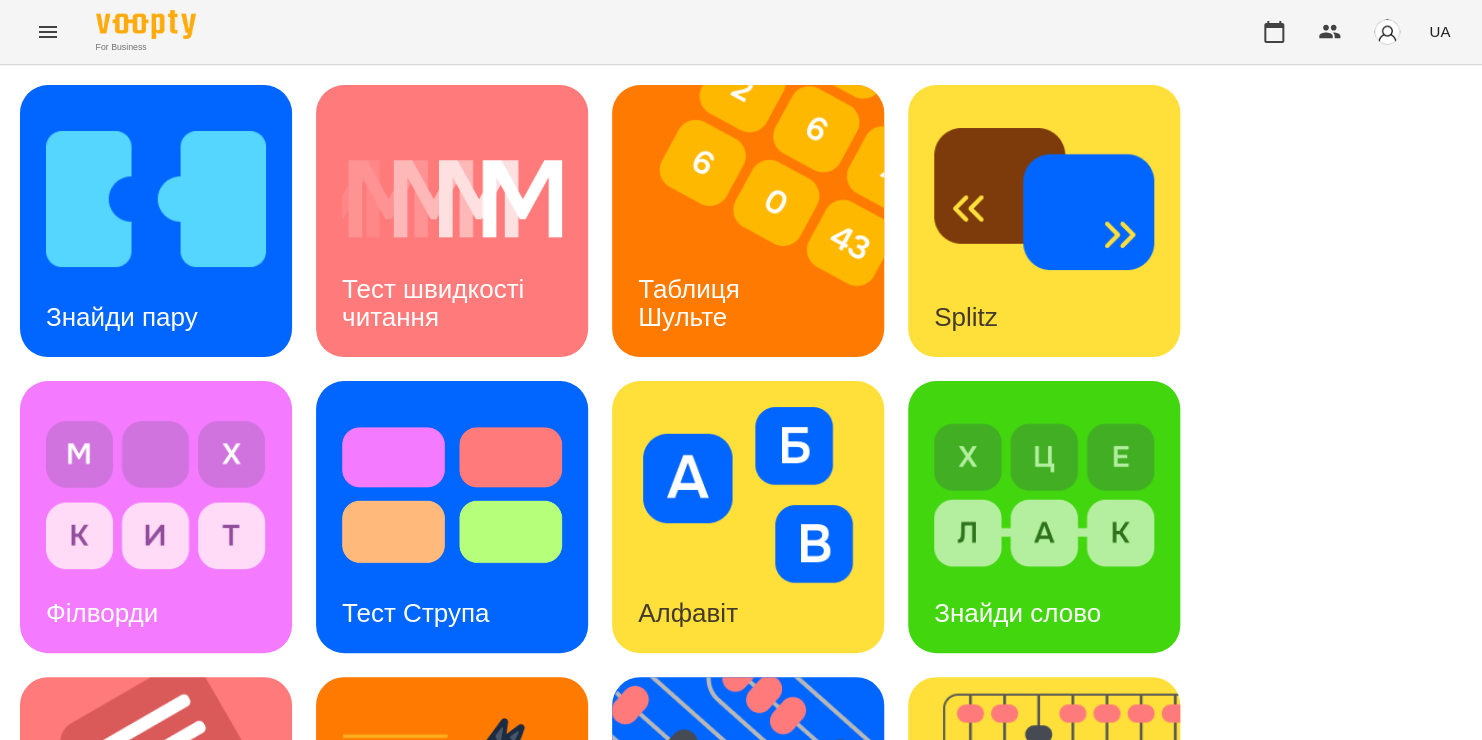 scroll, scrollTop: 616, scrollLeft: 0, axis: vertical 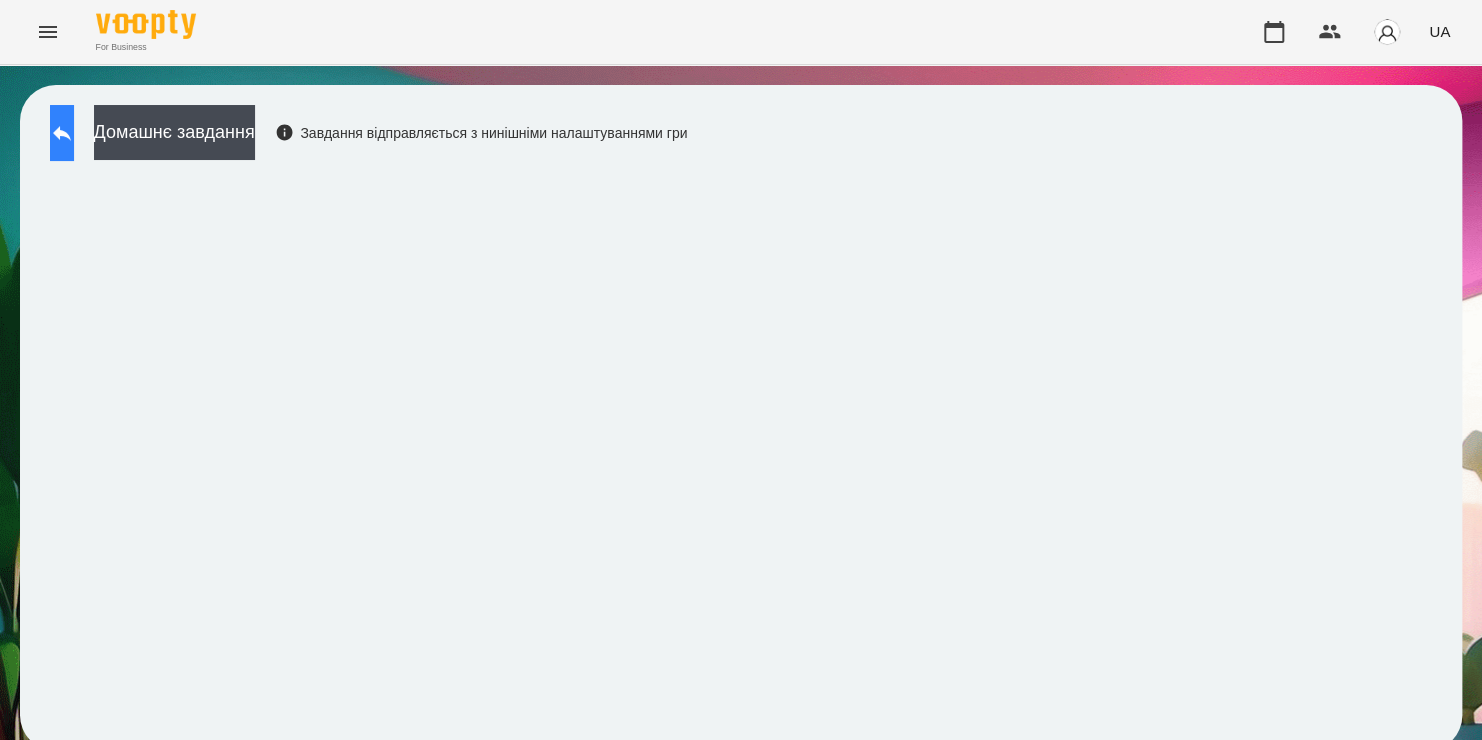 click at bounding box center [62, 133] 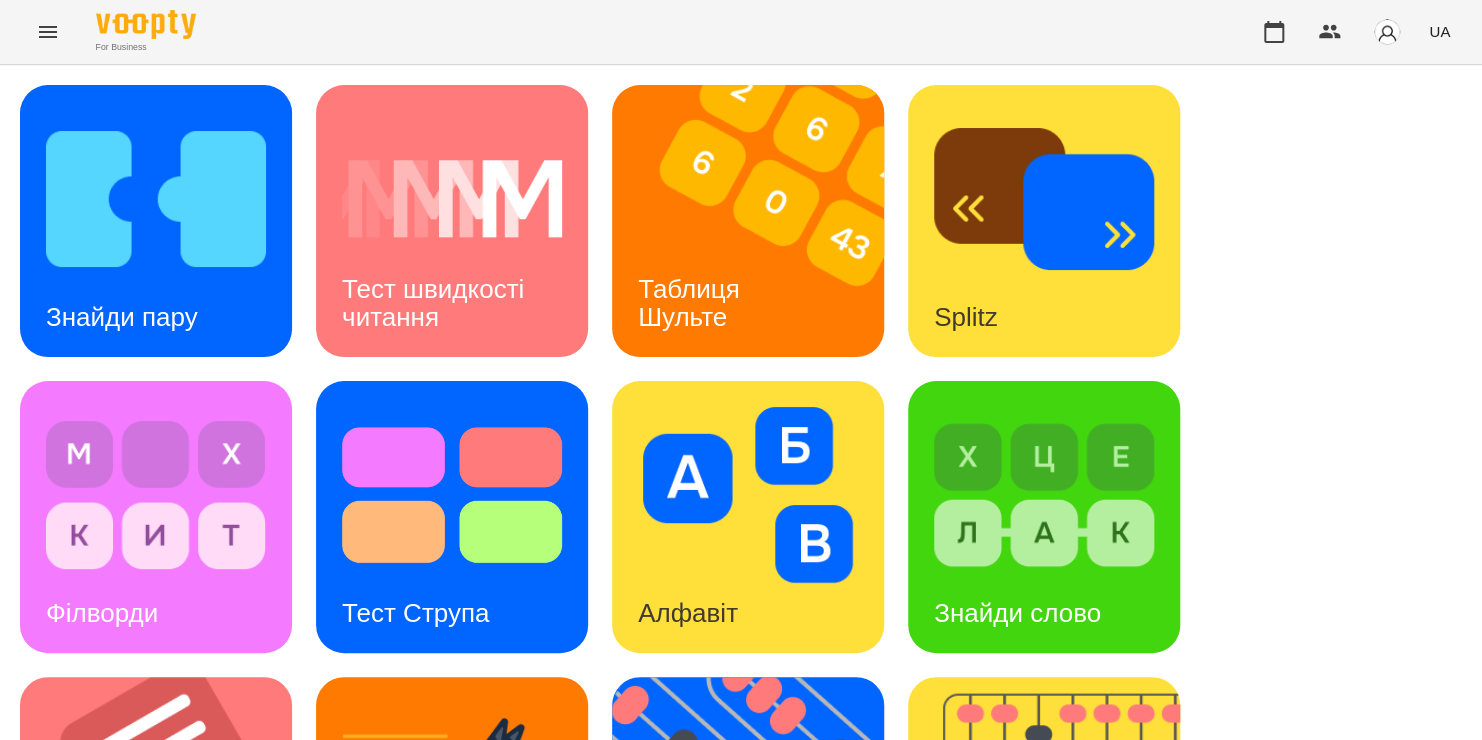scroll, scrollTop: 570, scrollLeft: 0, axis: vertical 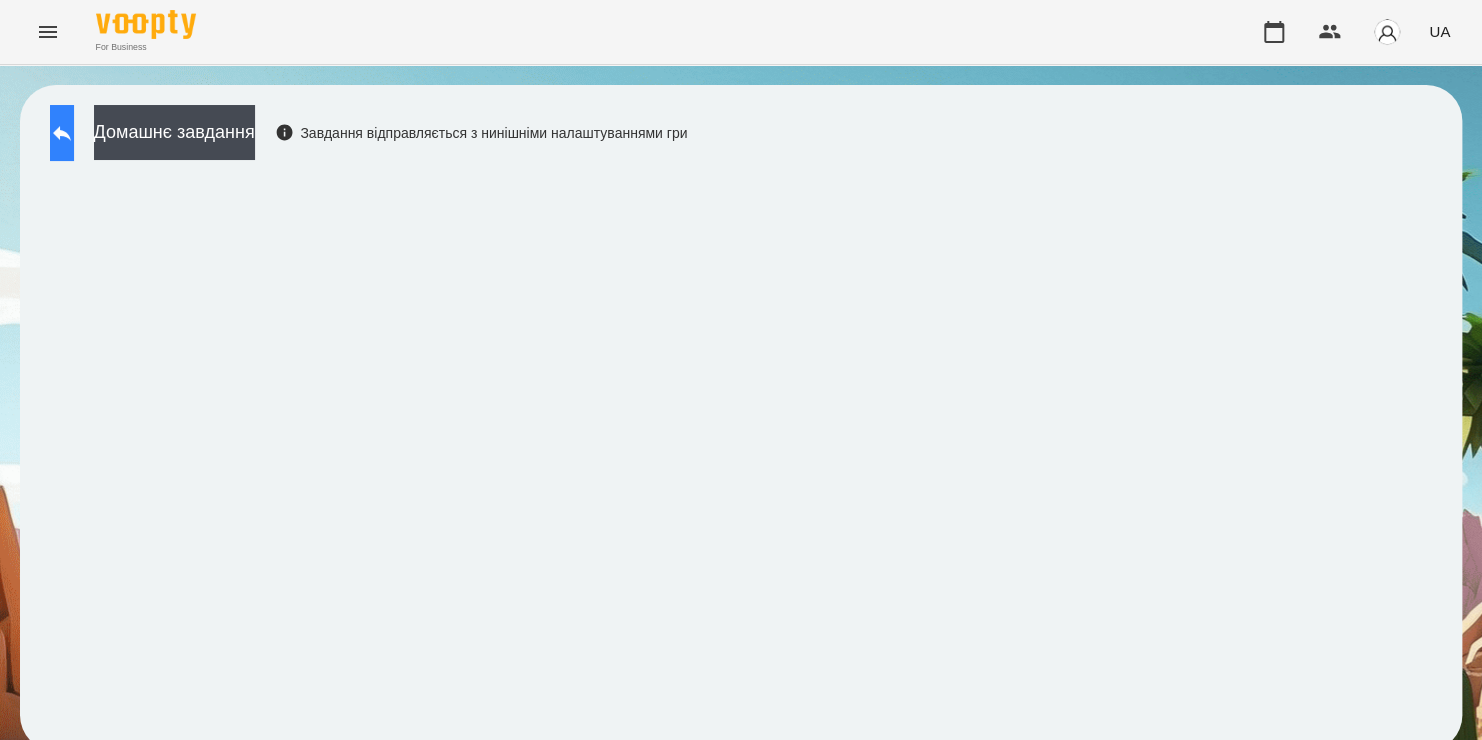 click at bounding box center (62, 133) 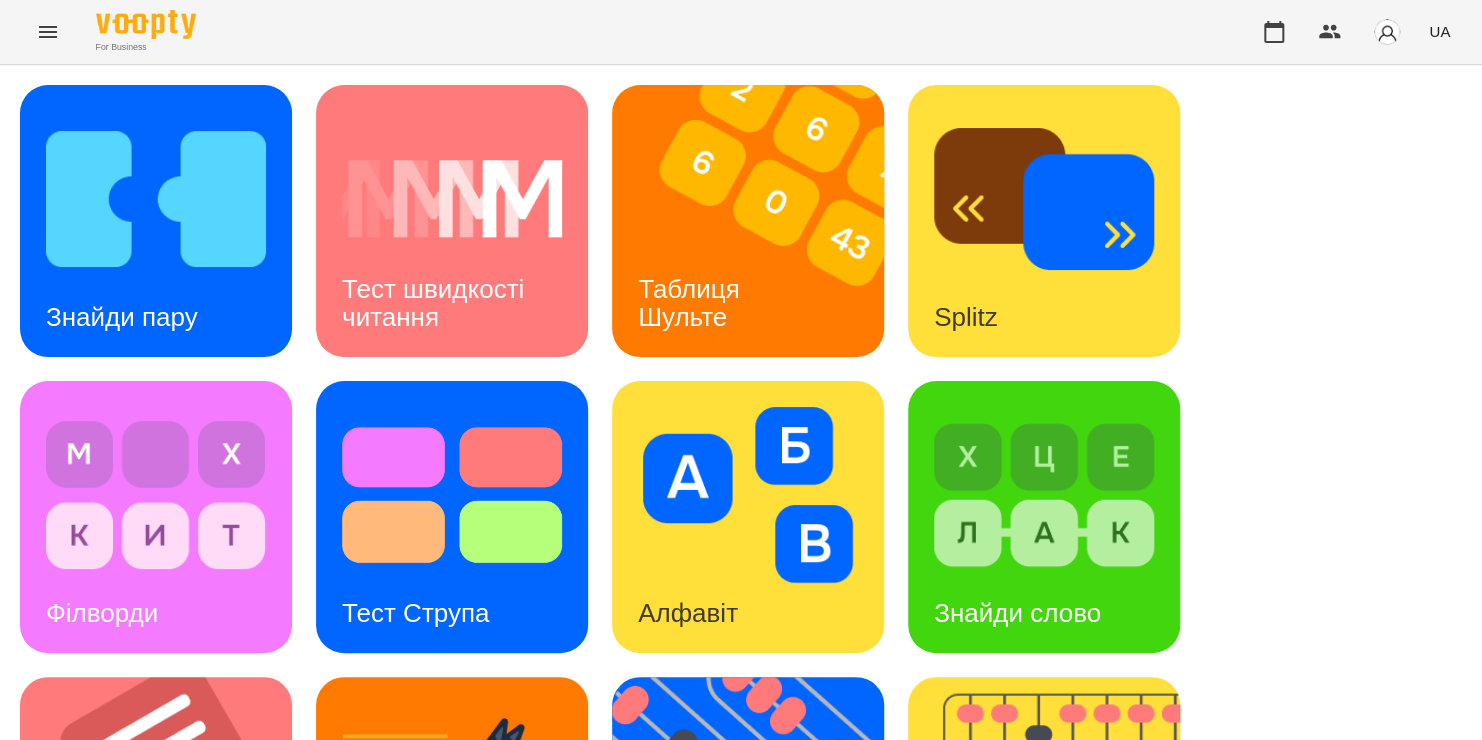 scroll, scrollTop: 616, scrollLeft: 0, axis: vertical 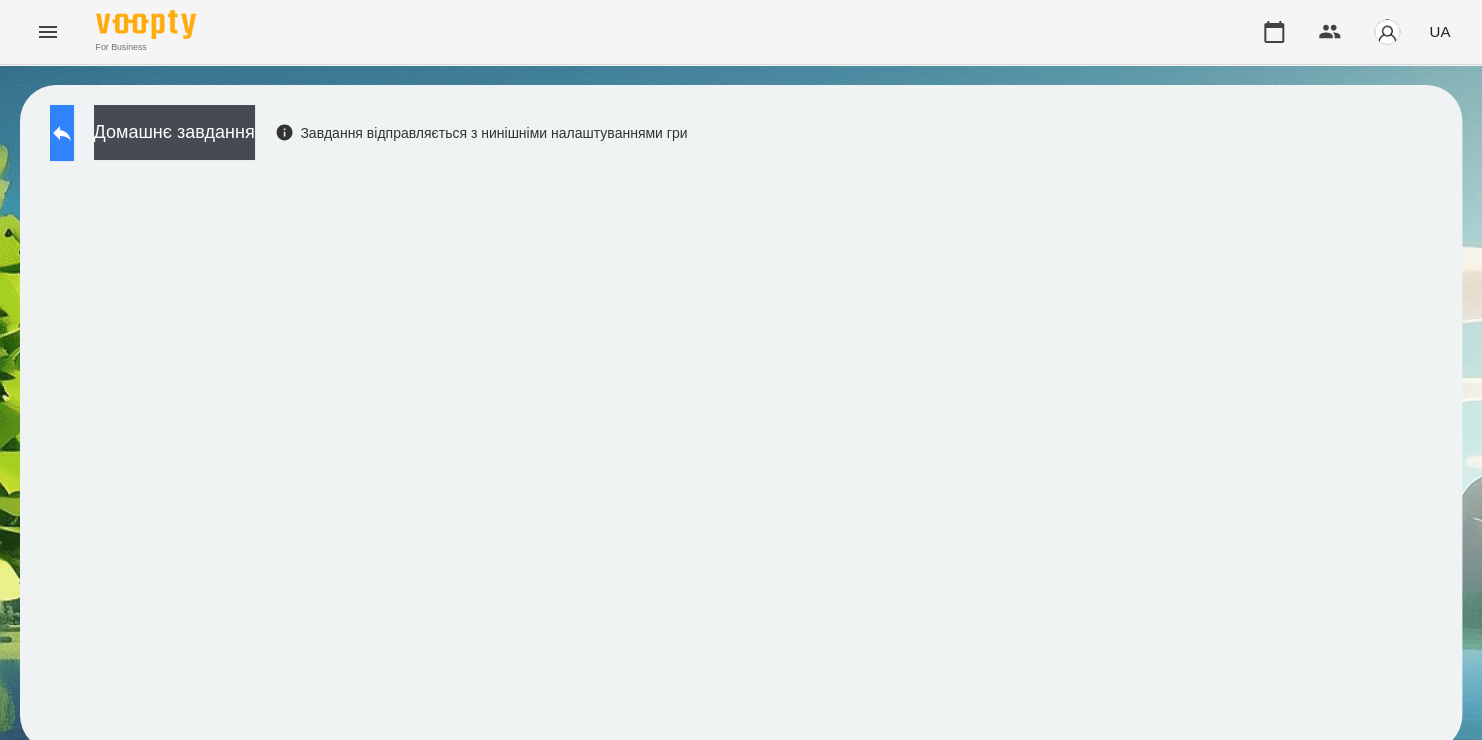 click at bounding box center [62, 133] 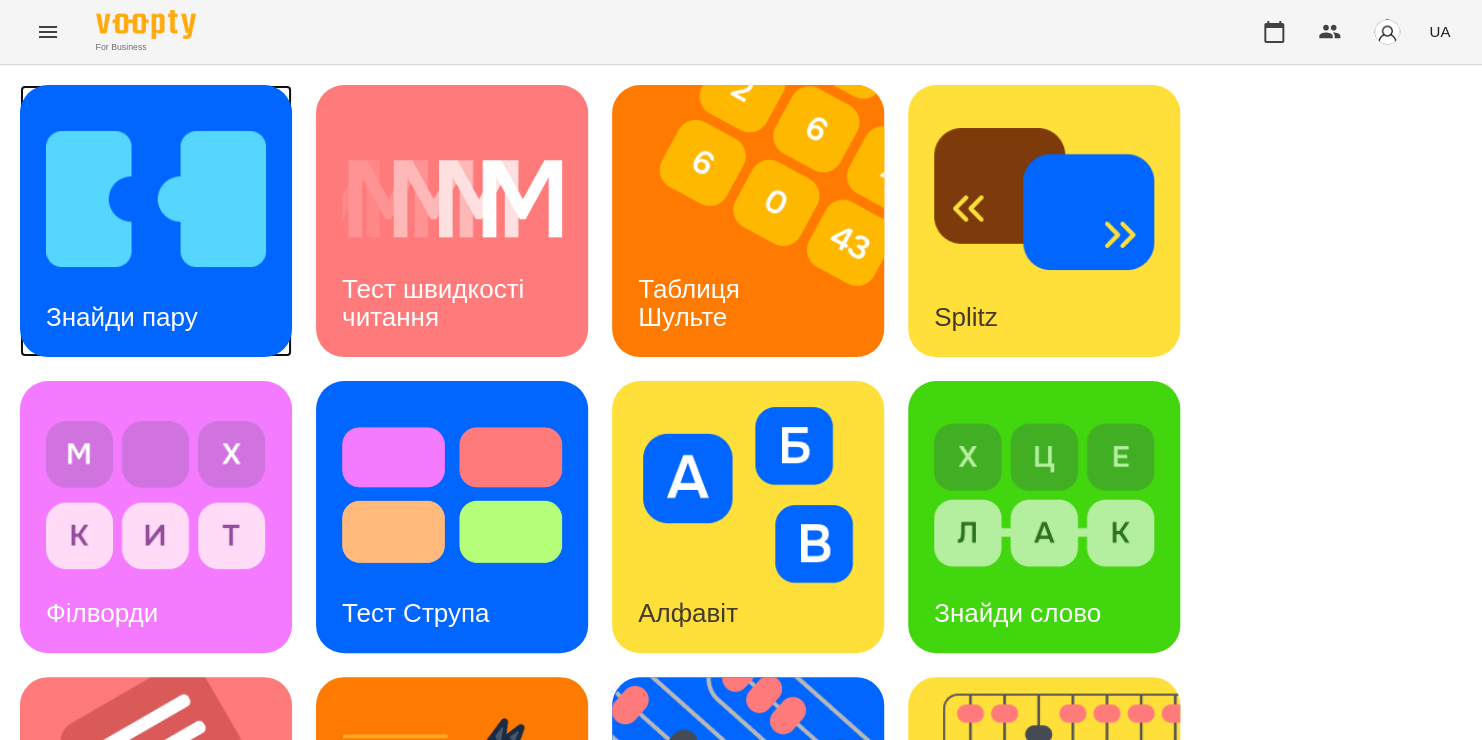 click on "Знайди пару" at bounding box center (122, 317) 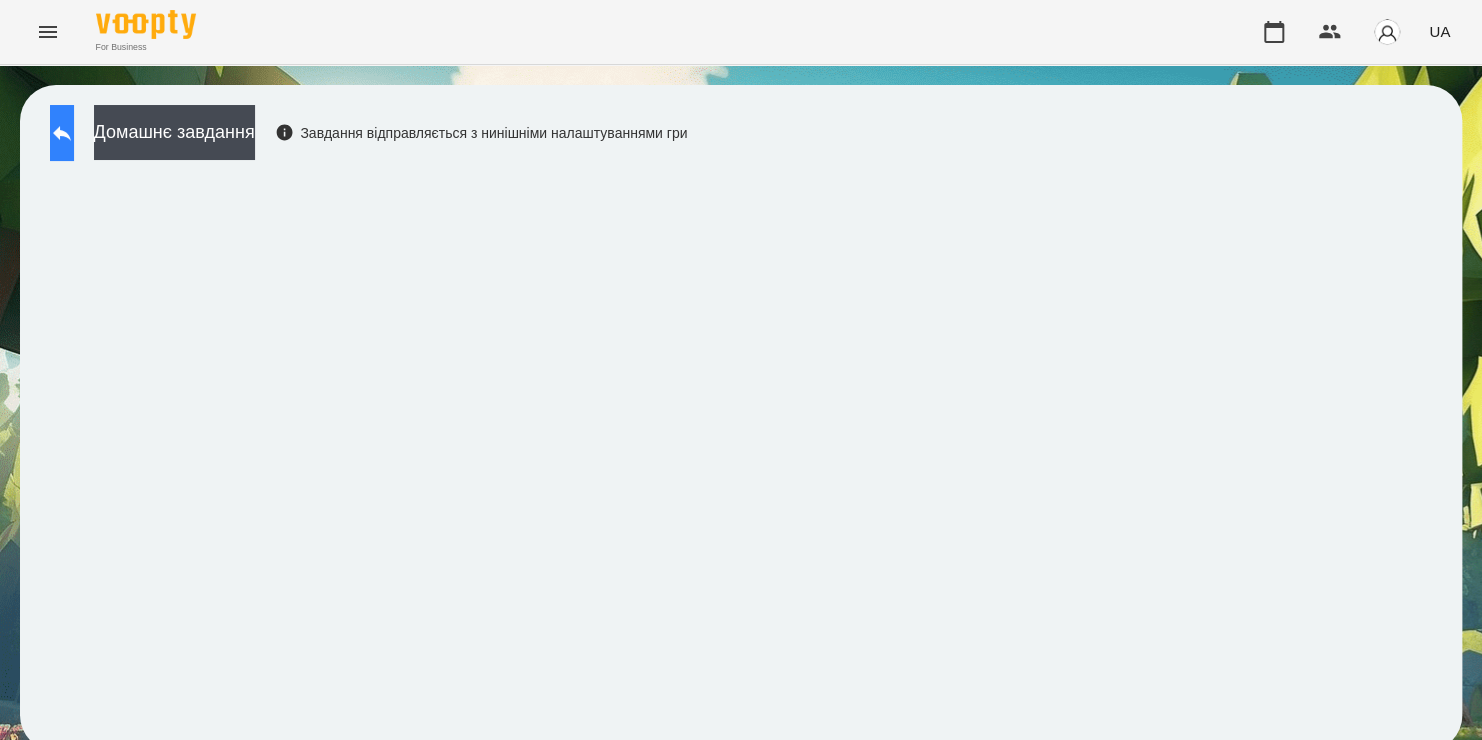 click at bounding box center [62, 133] 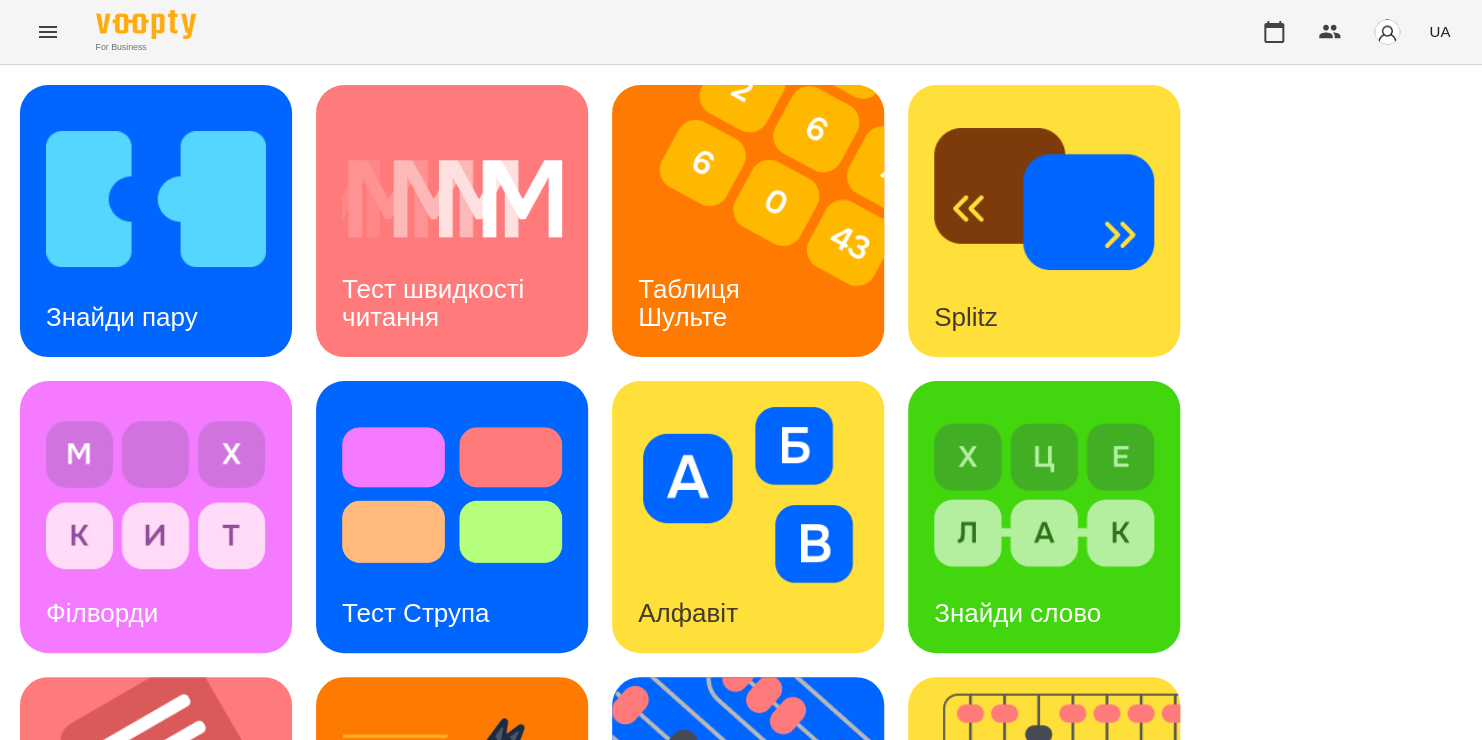 scroll, scrollTop: 502, scrollLeft: 0, axis: vertical 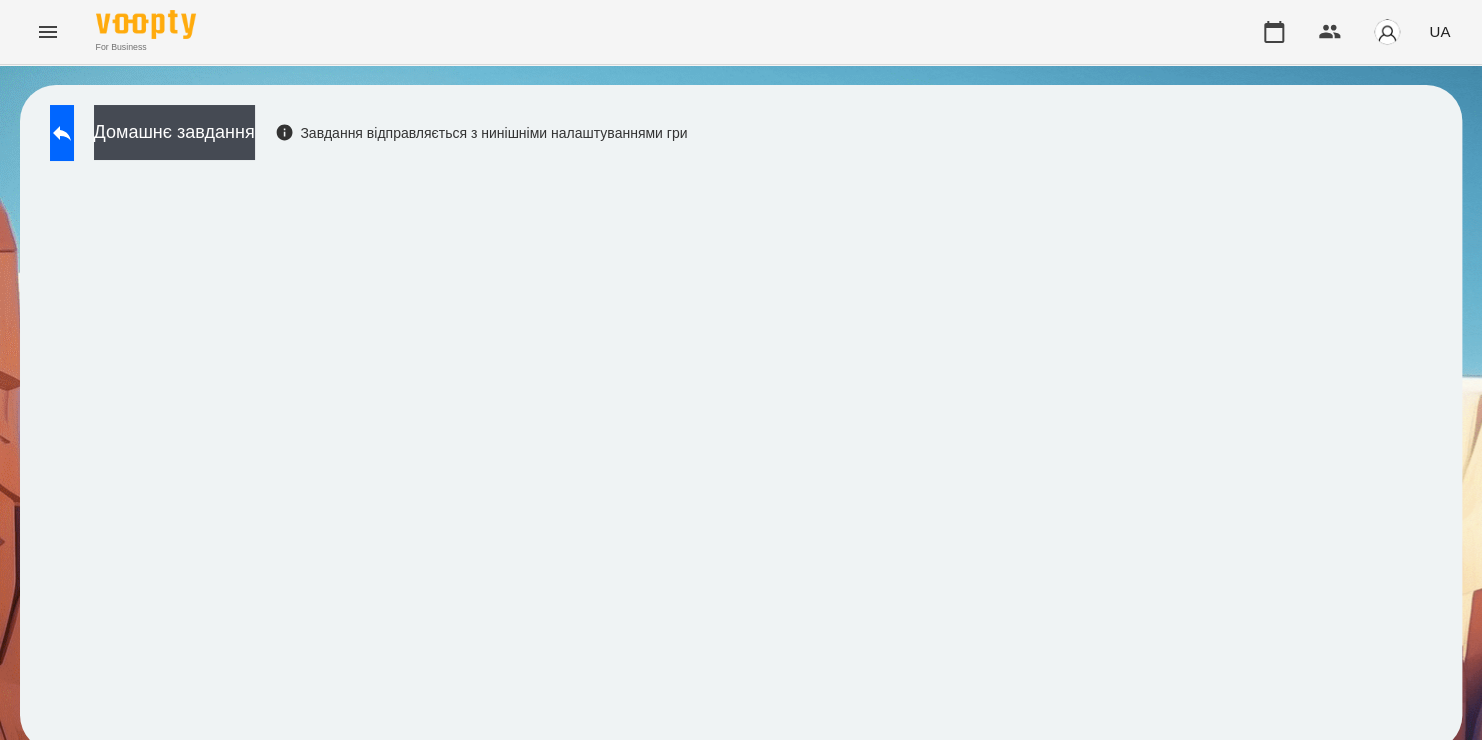 click on "For Business UA" at bounding box center [741, 32] 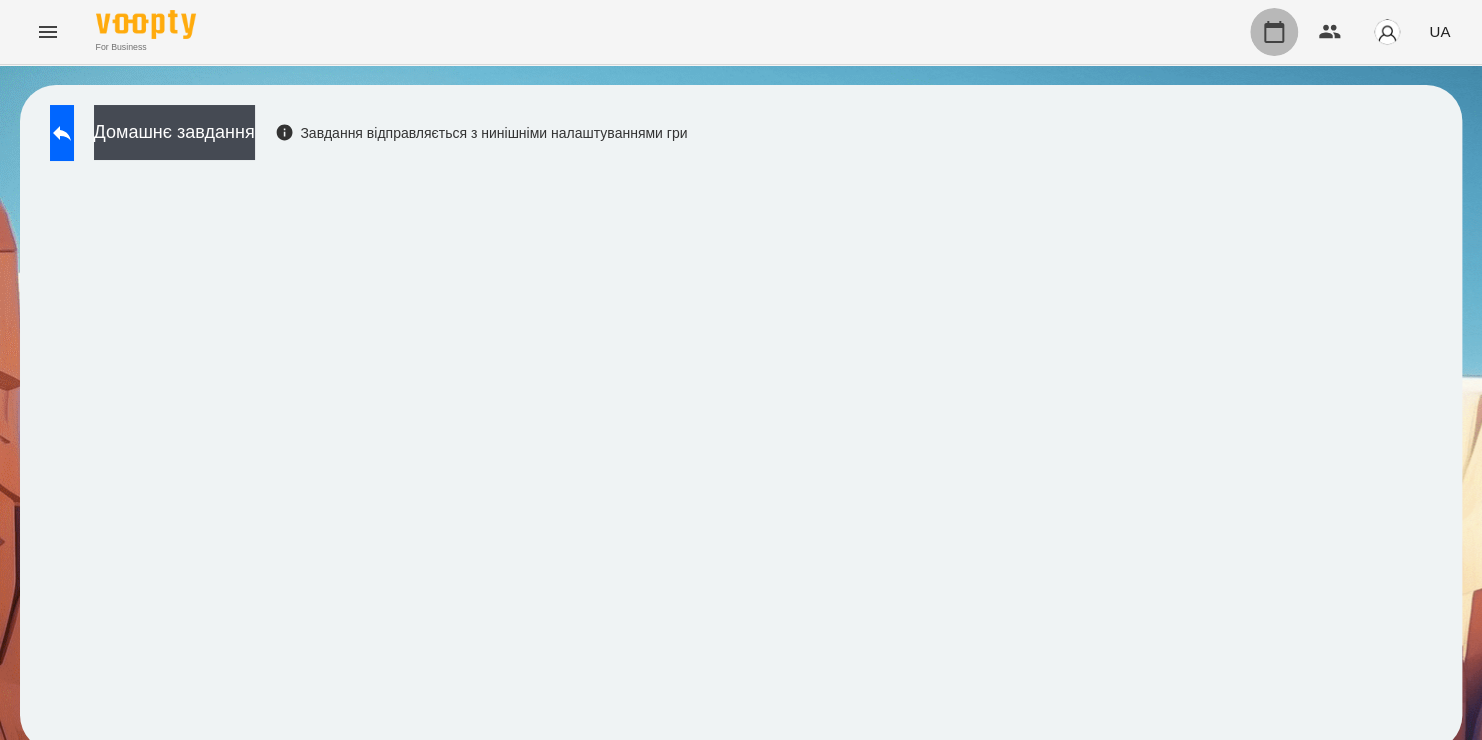 click 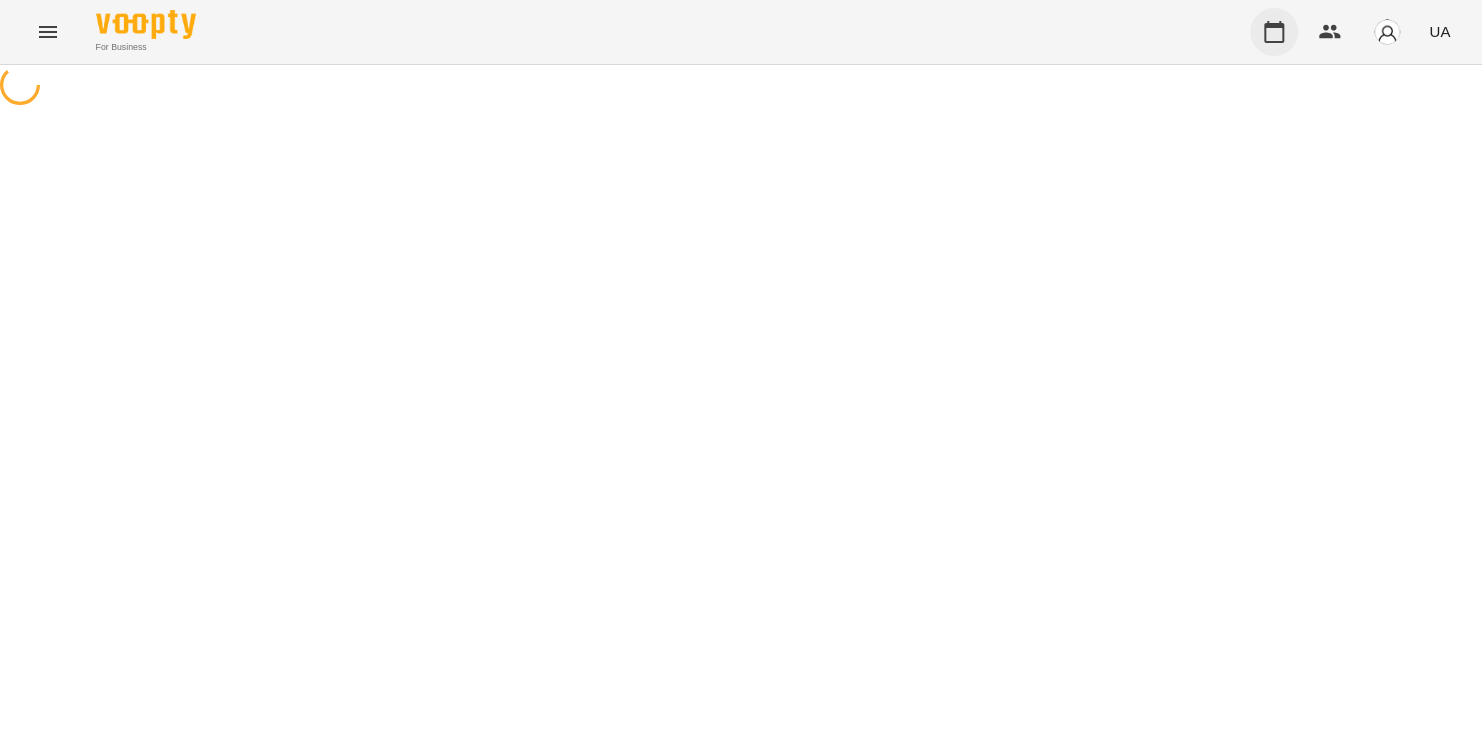 scroll, scrollTop: 0, scrollLeft: 0, axis: both 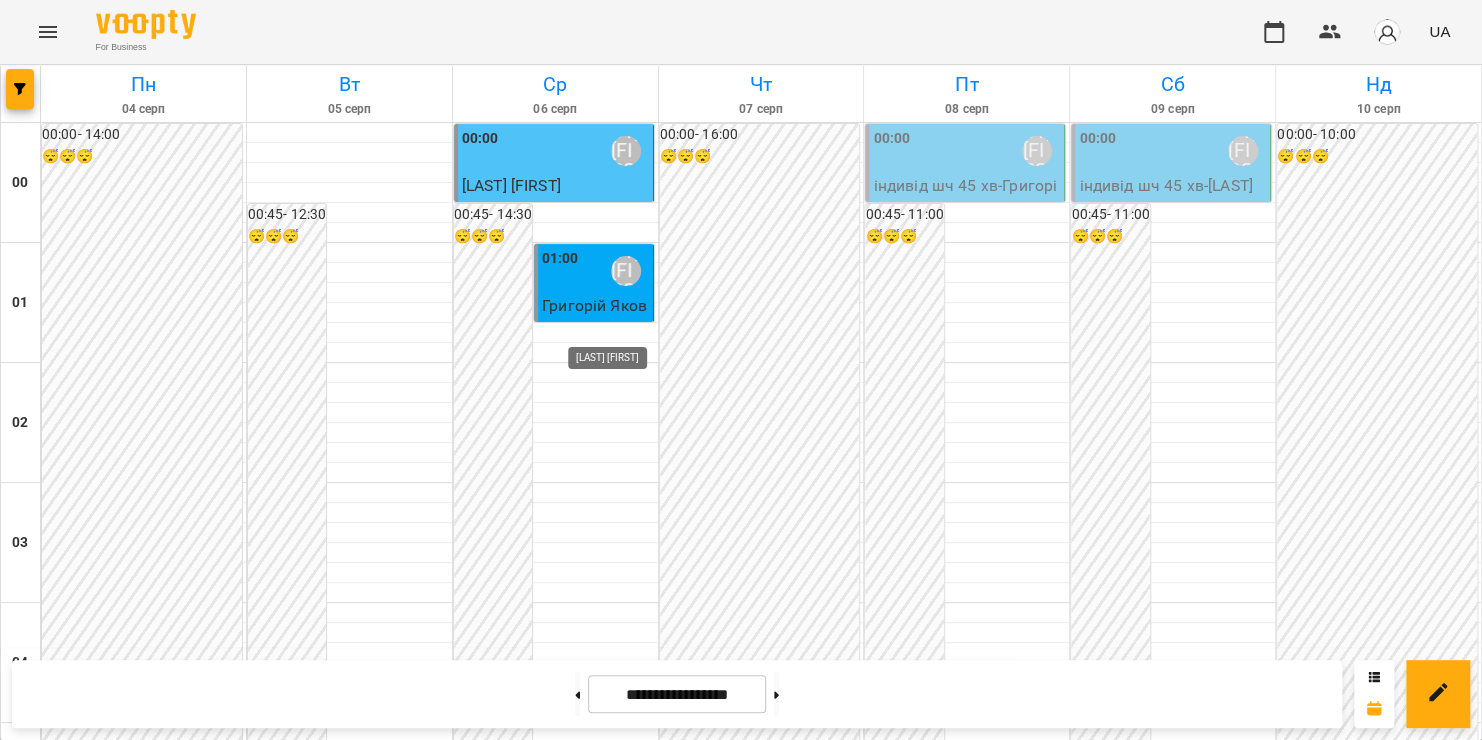 click on "[LAST] [FIRST]" at bounding box center [626, 2671] 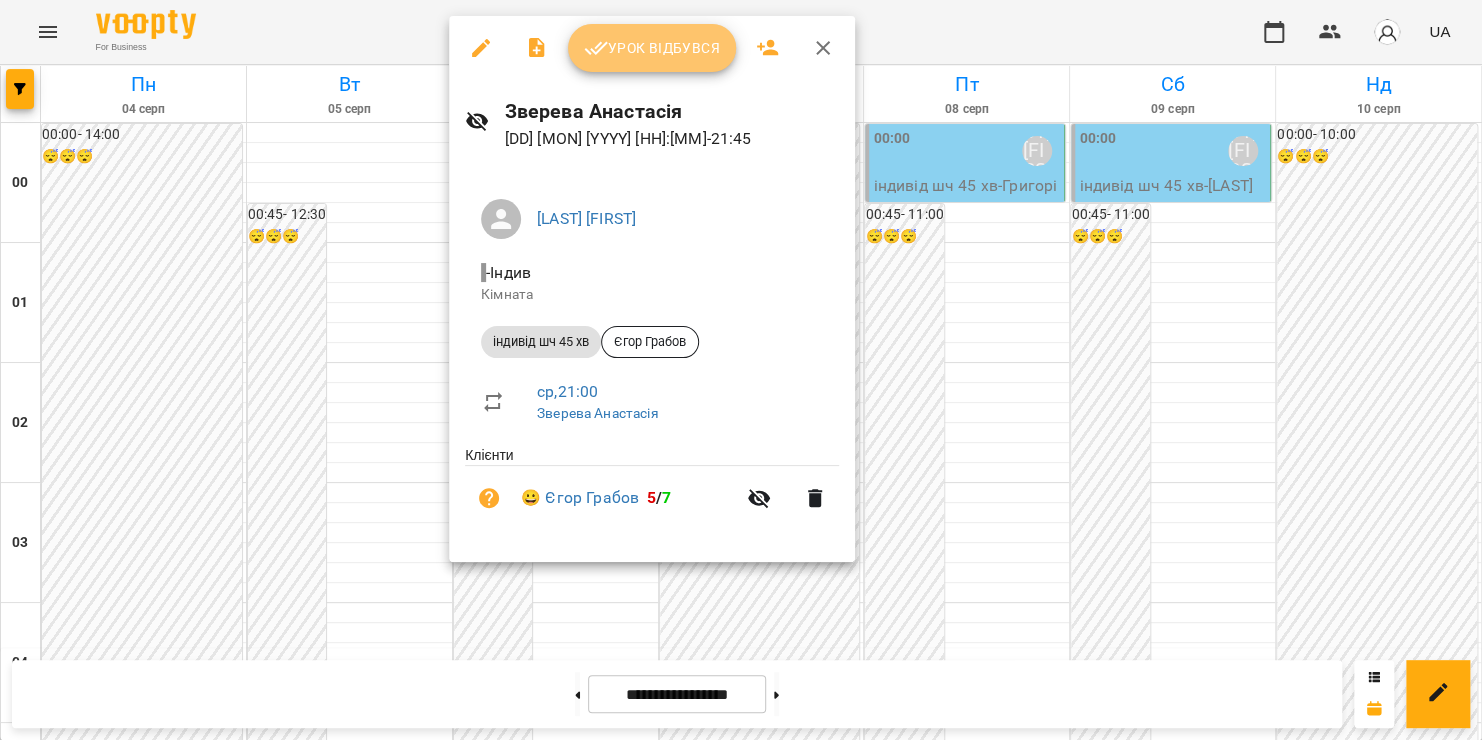 click on "Урок відбувся" at bounding box center [652, 48] 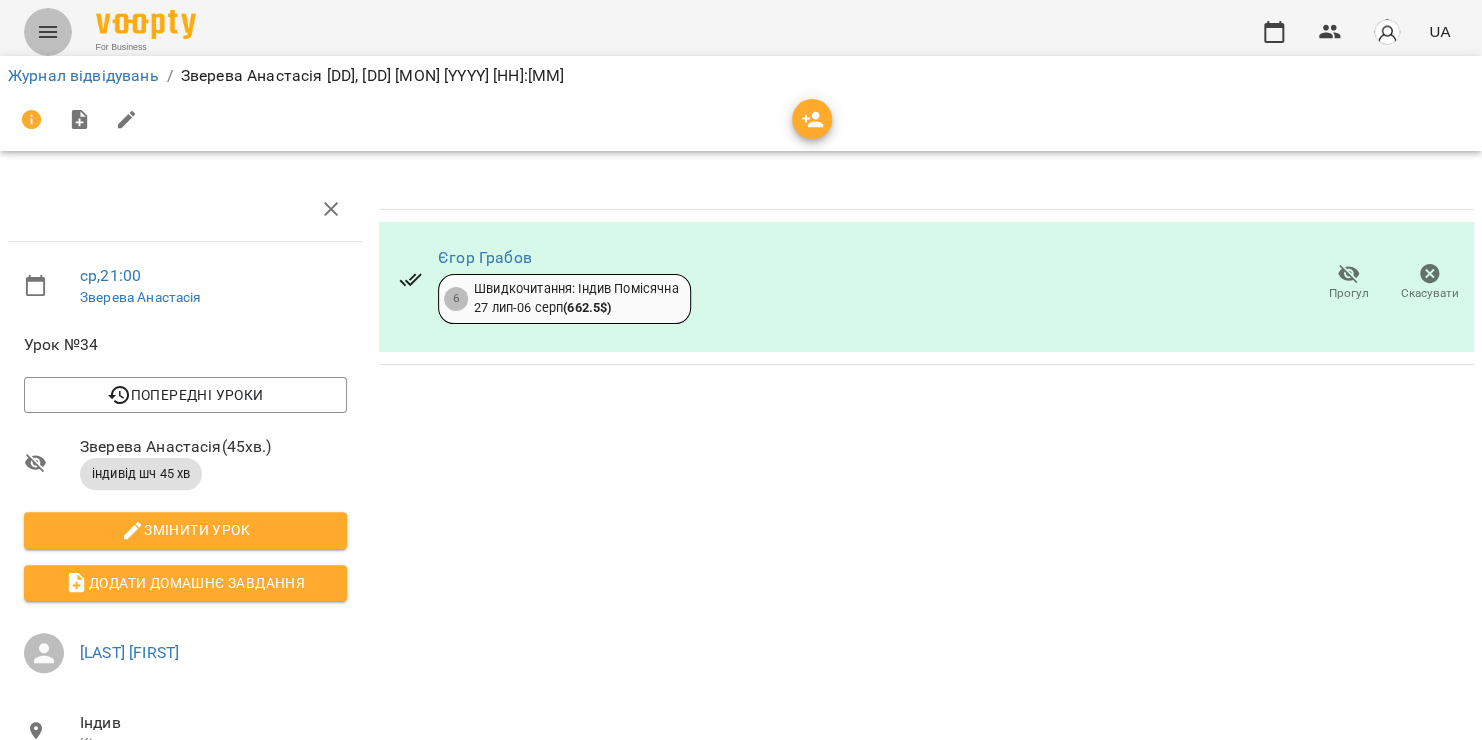 click 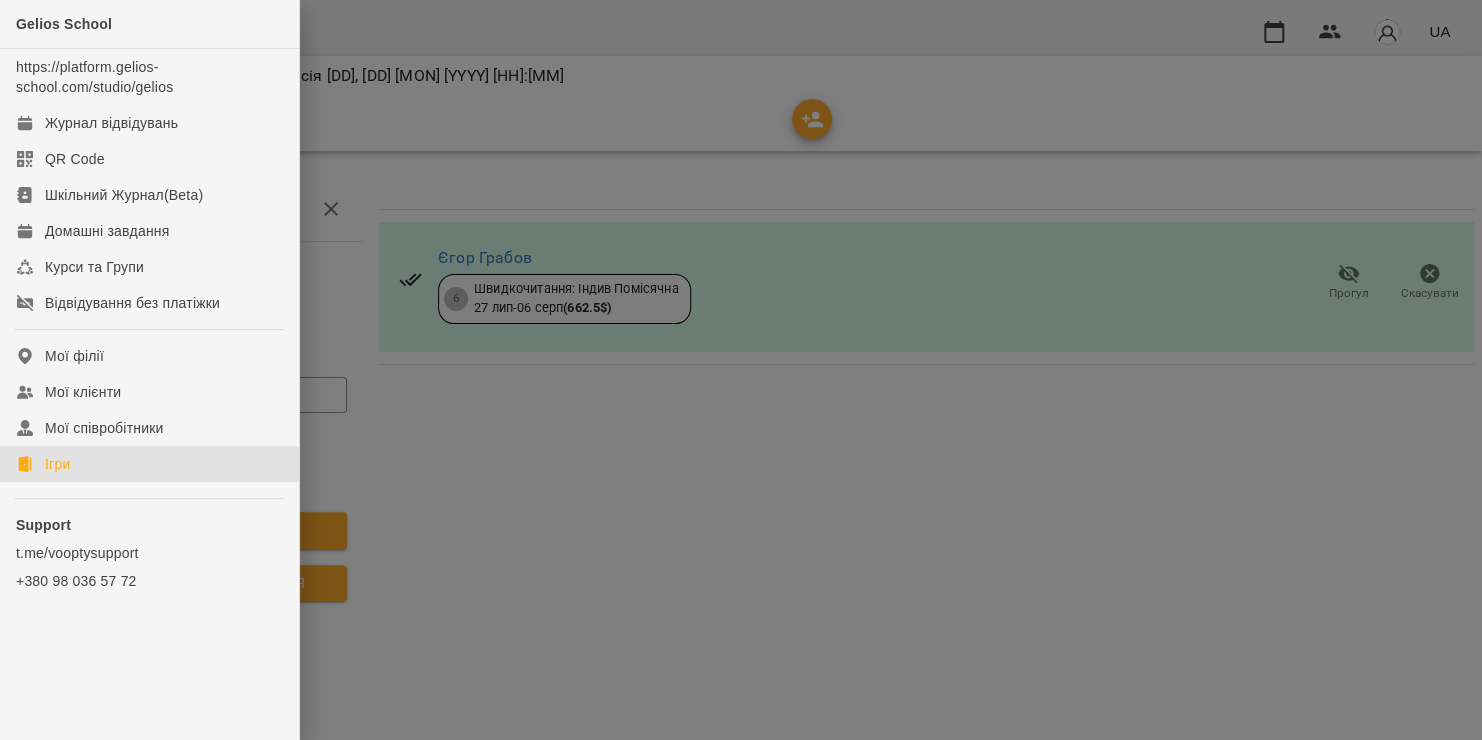 click on "Ігри" 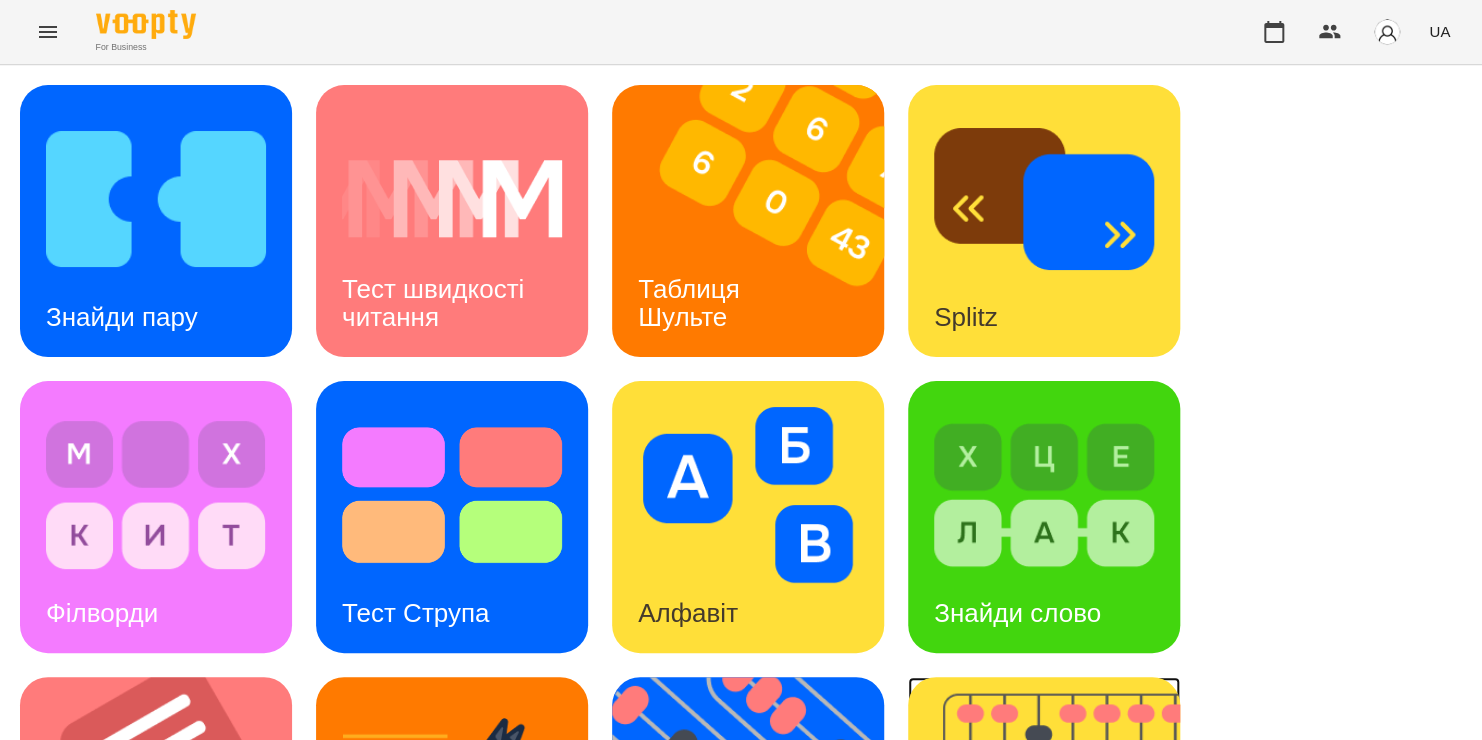 click at bounding box center (1056, 813) 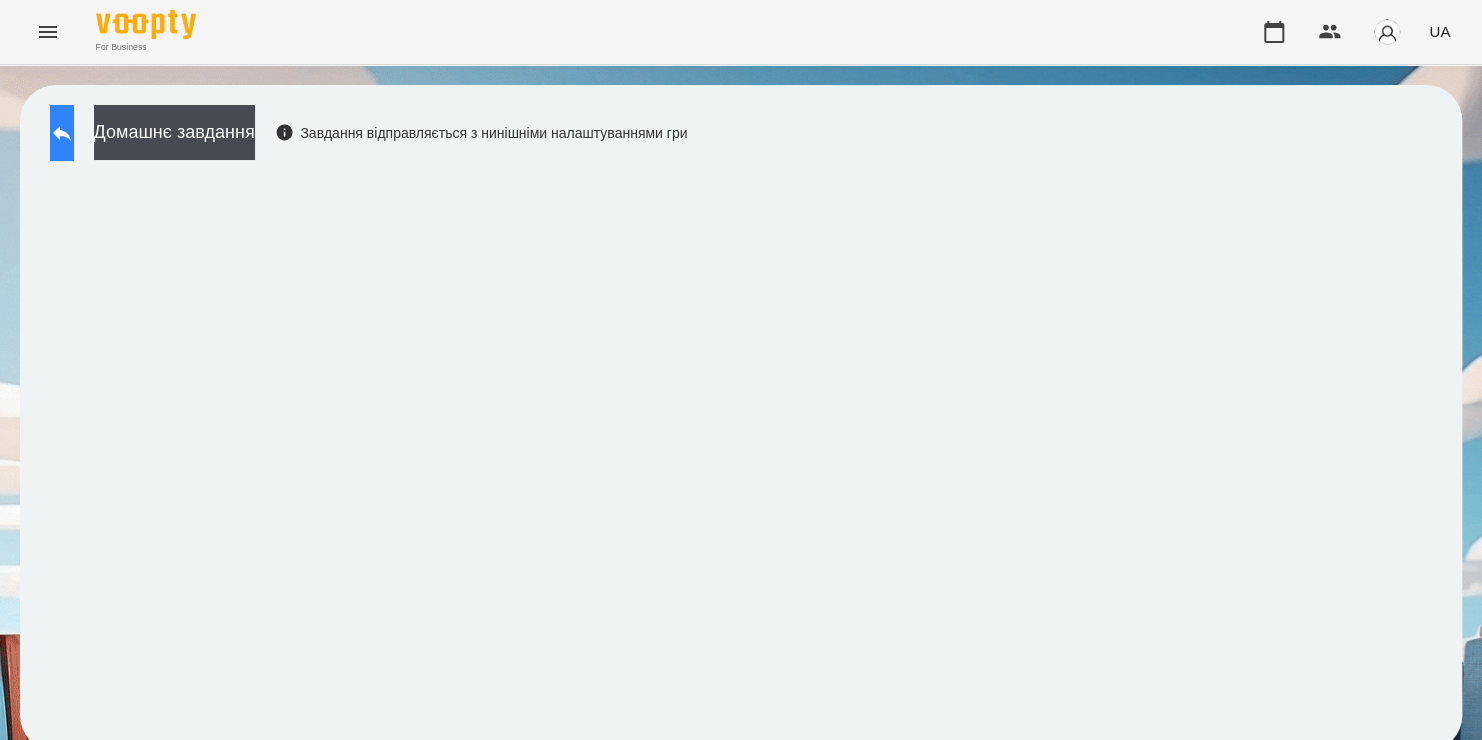 click at bounding box center [62, 133] 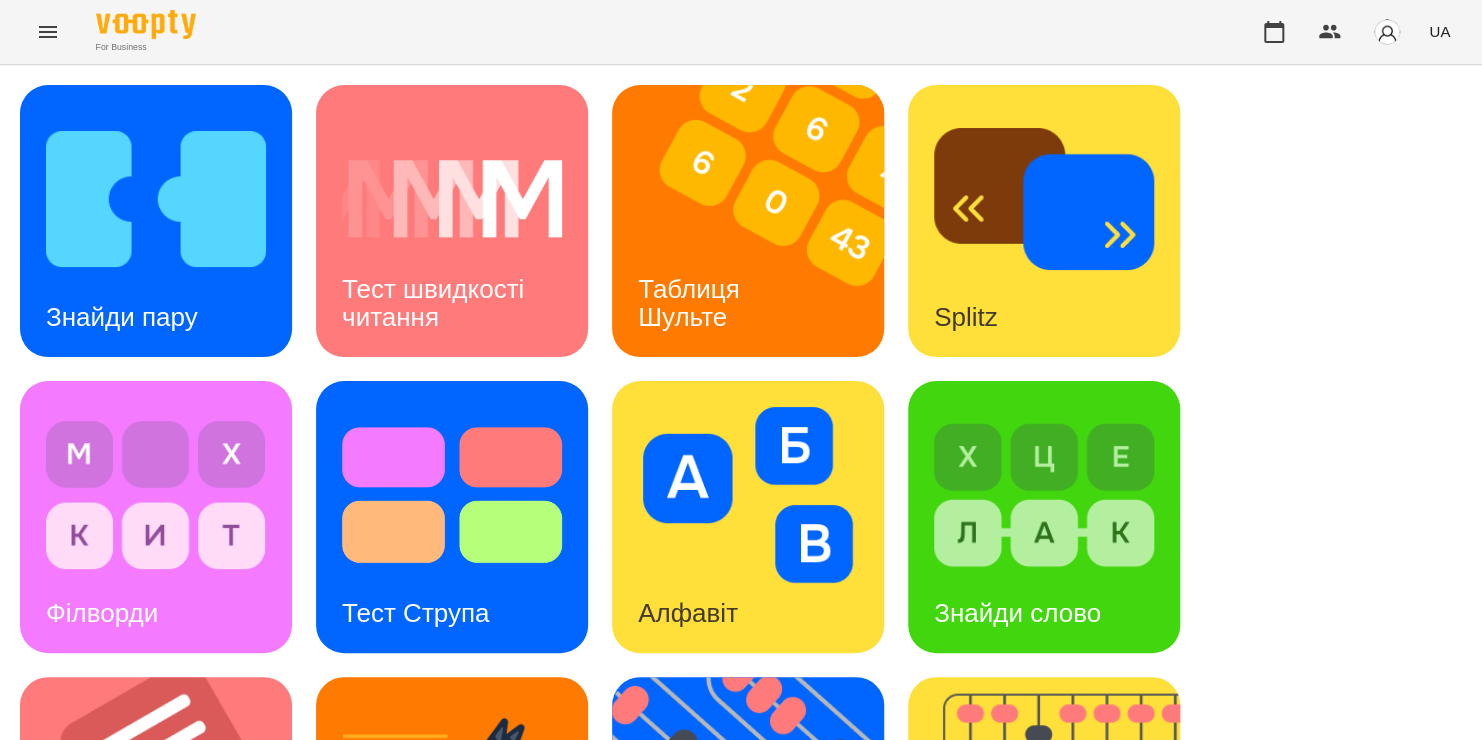 scroll, scrollTop: 648, scrollLeft: 0, axis: vertical 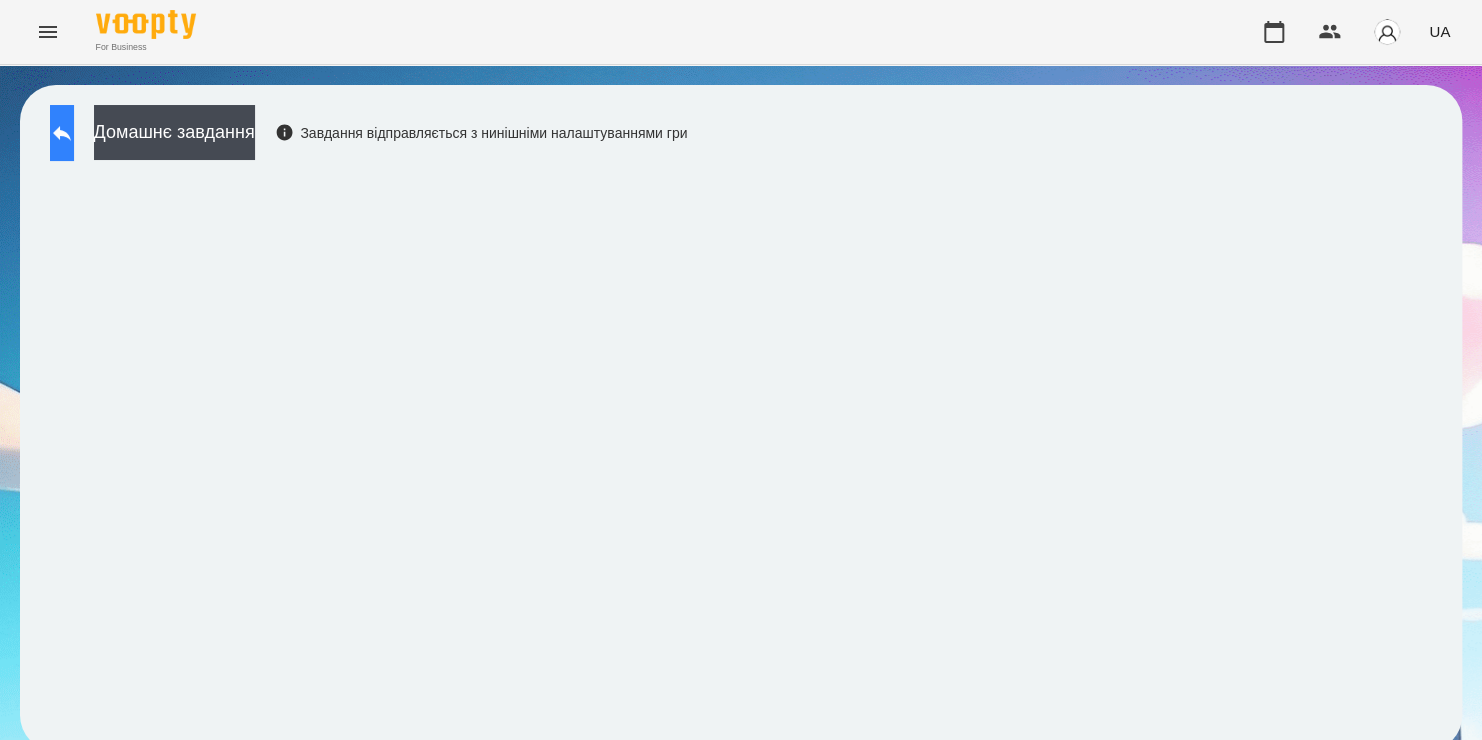 click 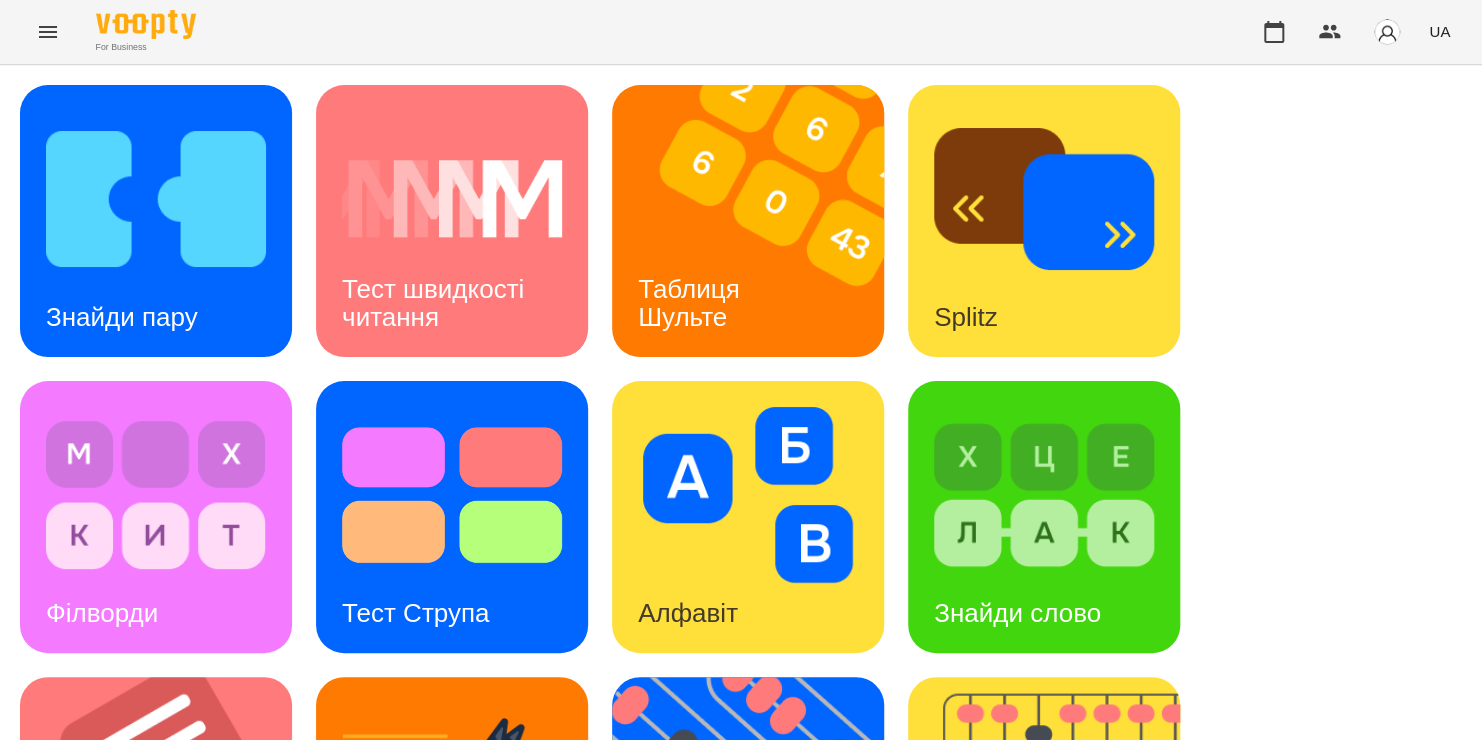 scroll, scrollTop: 610, scrollLeft: 0, axis: vertical 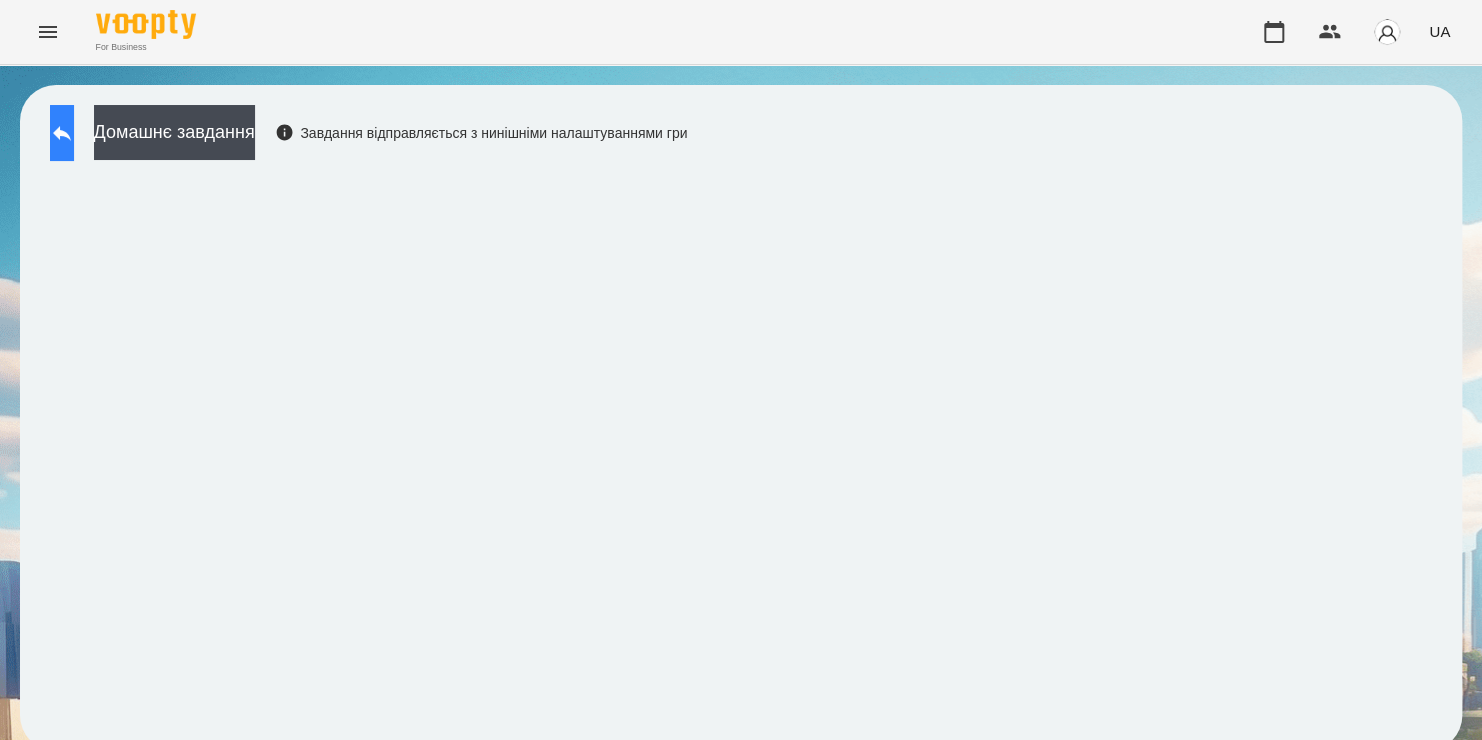 click at bounding box center [62, 133] 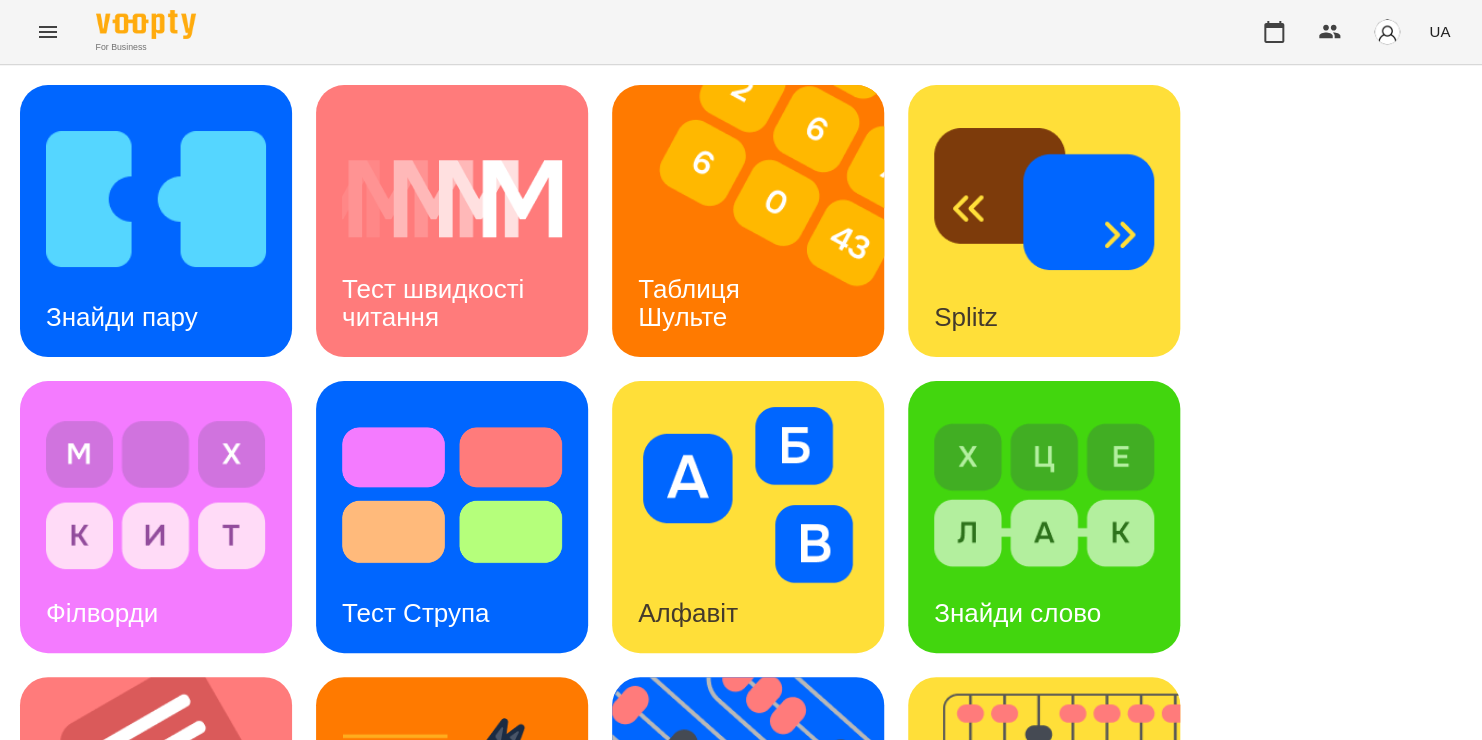 scroll, scrollTop: 820, scrollLeft: 0, axis: vertical 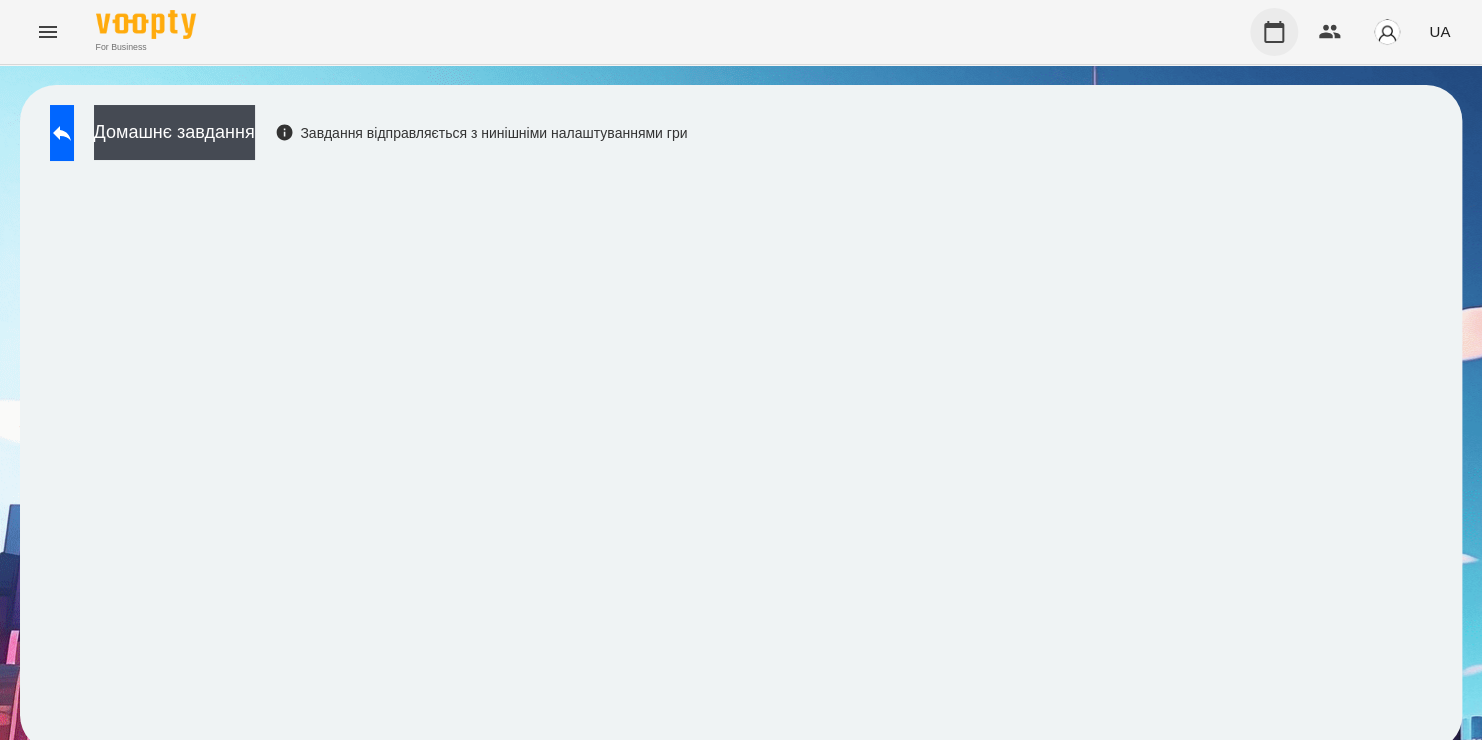 click 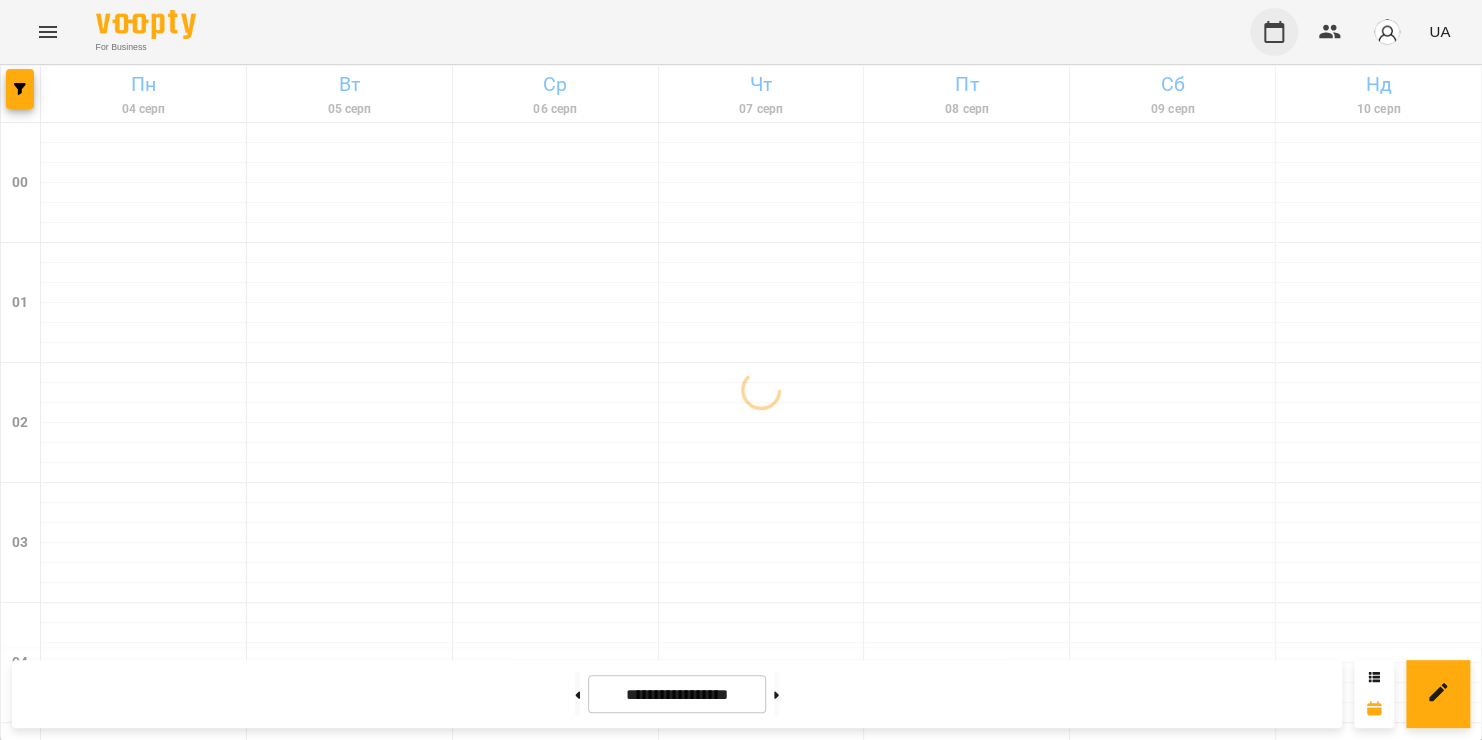 type 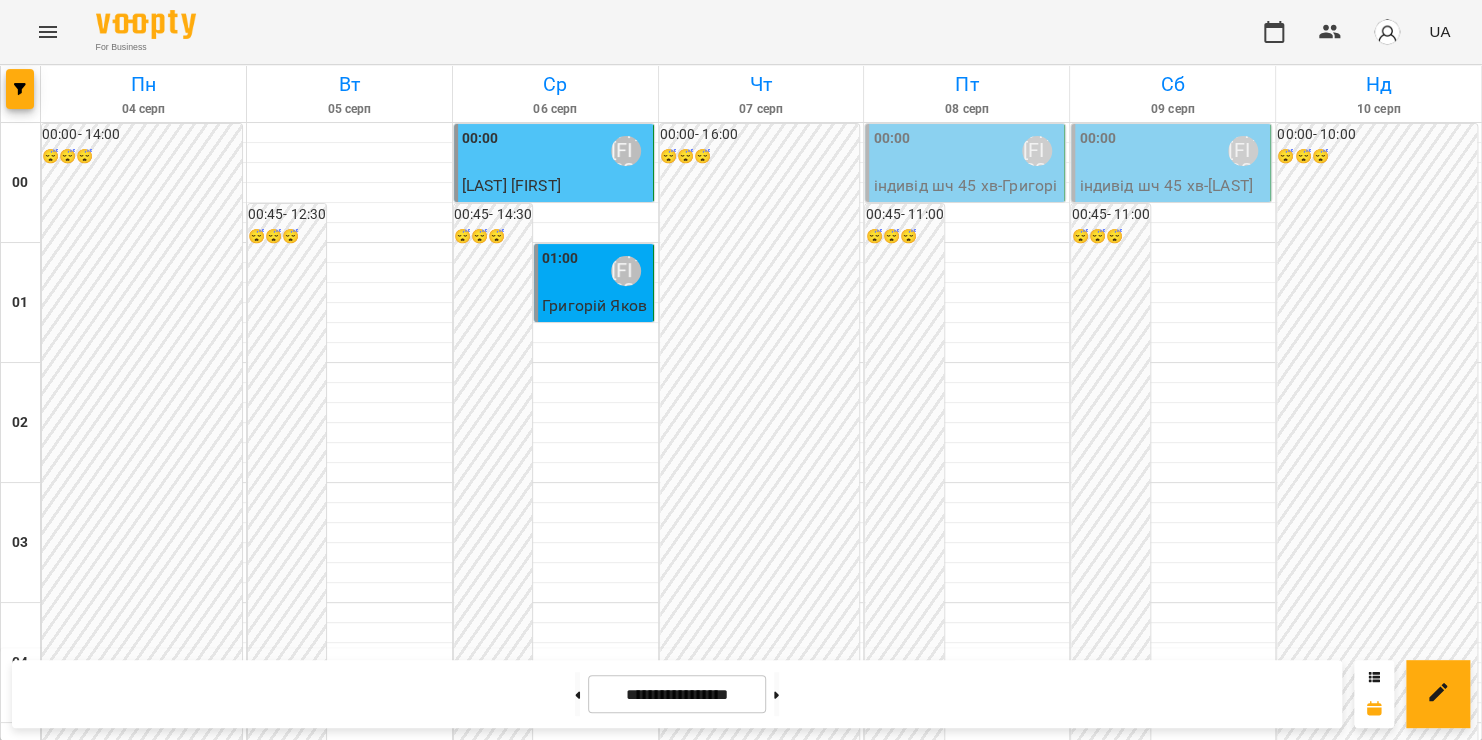 scroll, scrollTop: 2352, scrollLeft: 0, axis: vertical 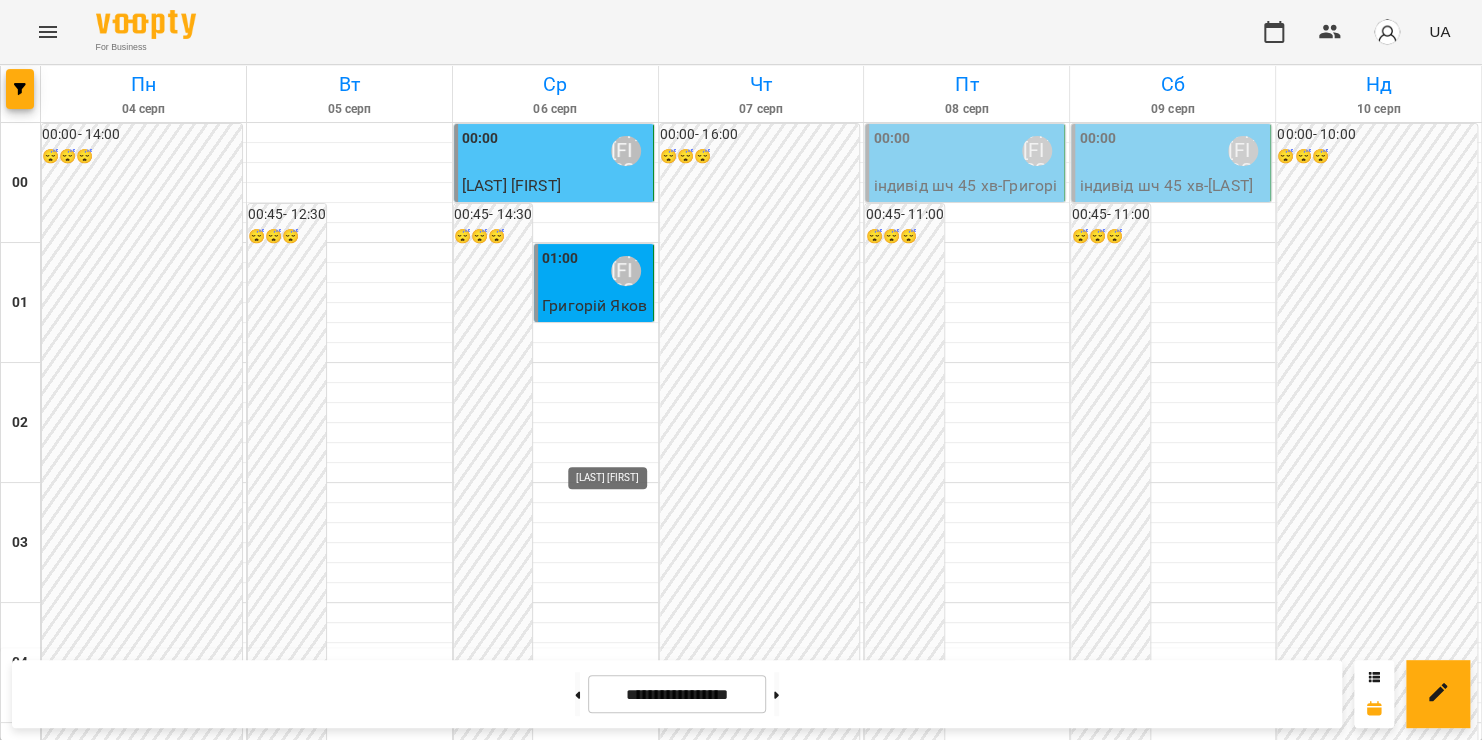 click on "[LAST] [FIRST]" at bounding box center [626, 2791] 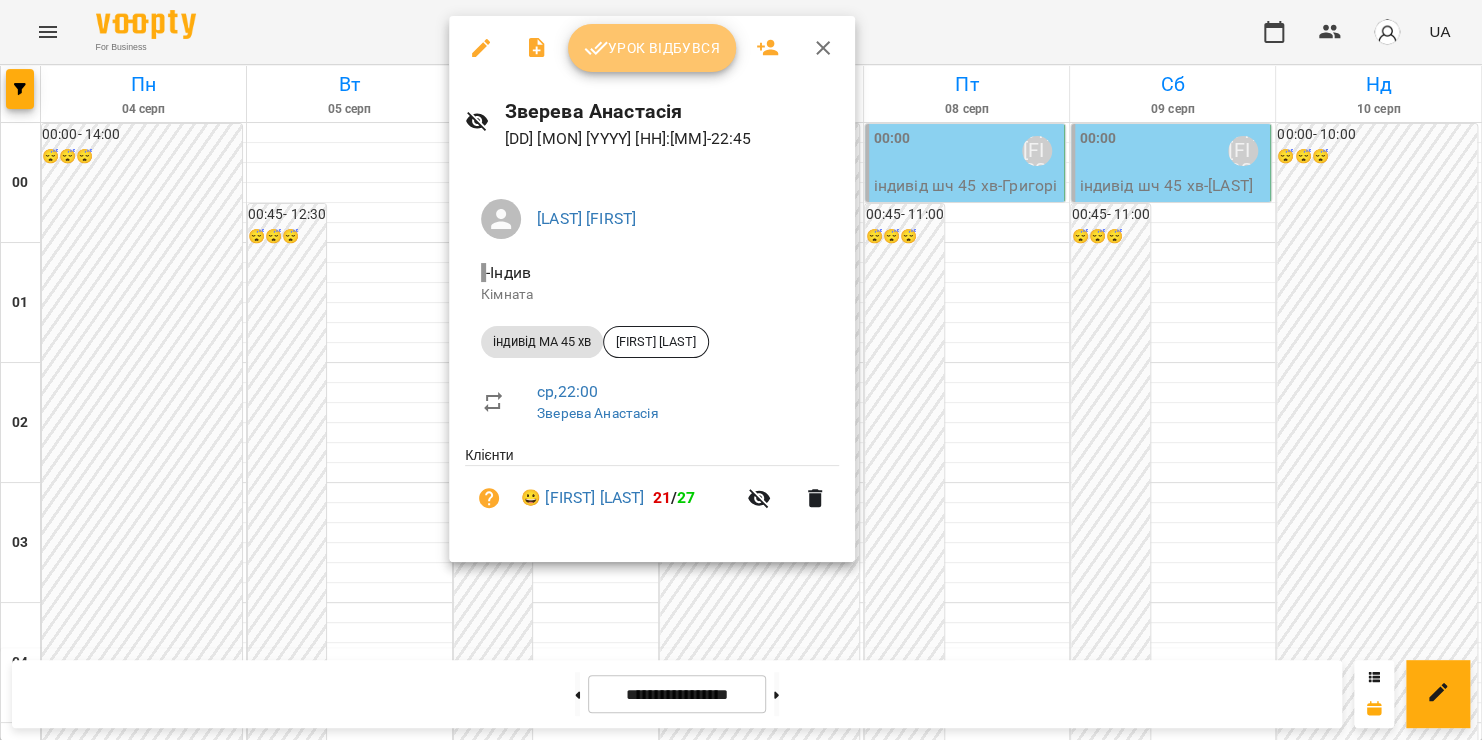 click on "Урок відбувся" at bounding box center [652, 48] 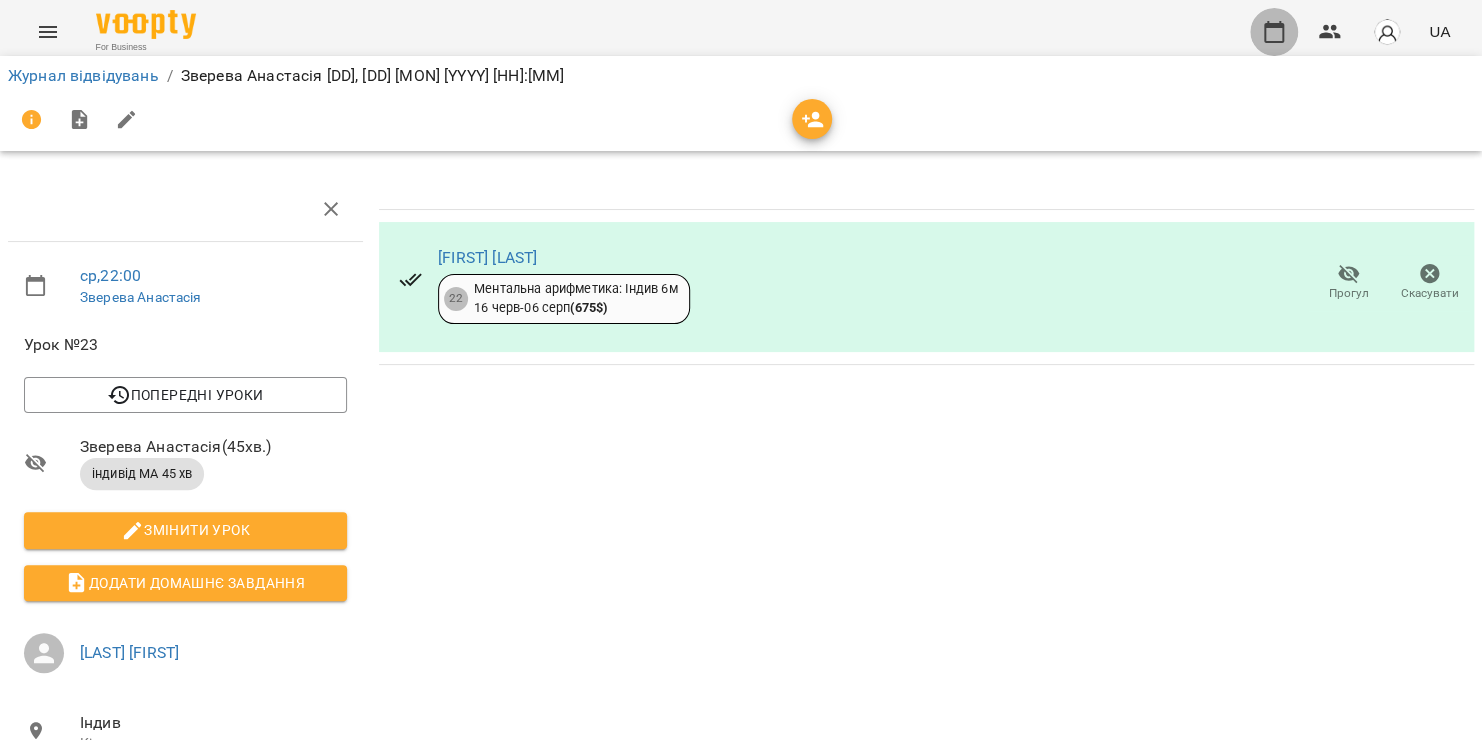 click 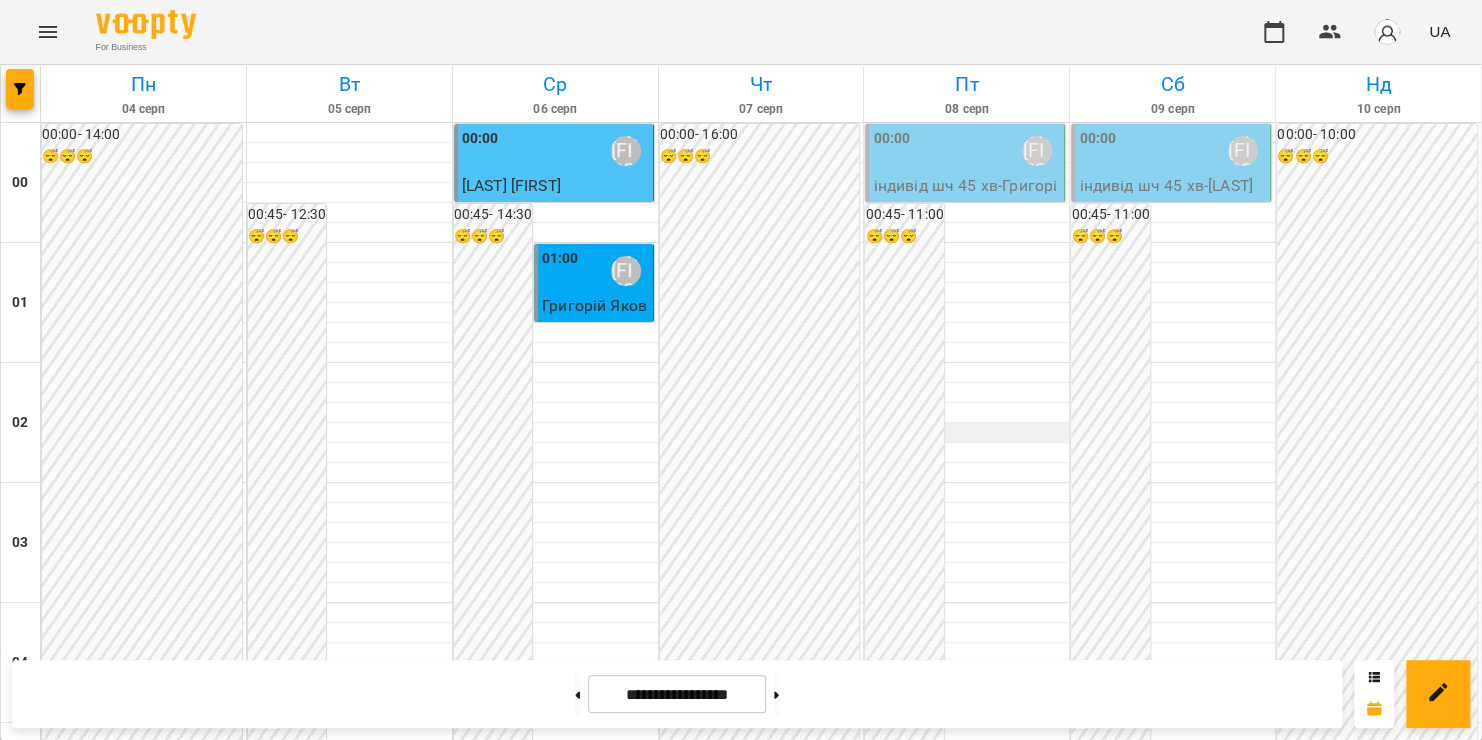 scroll, scrollTop: 2111, scrollLeft: 0, axis: vertical 